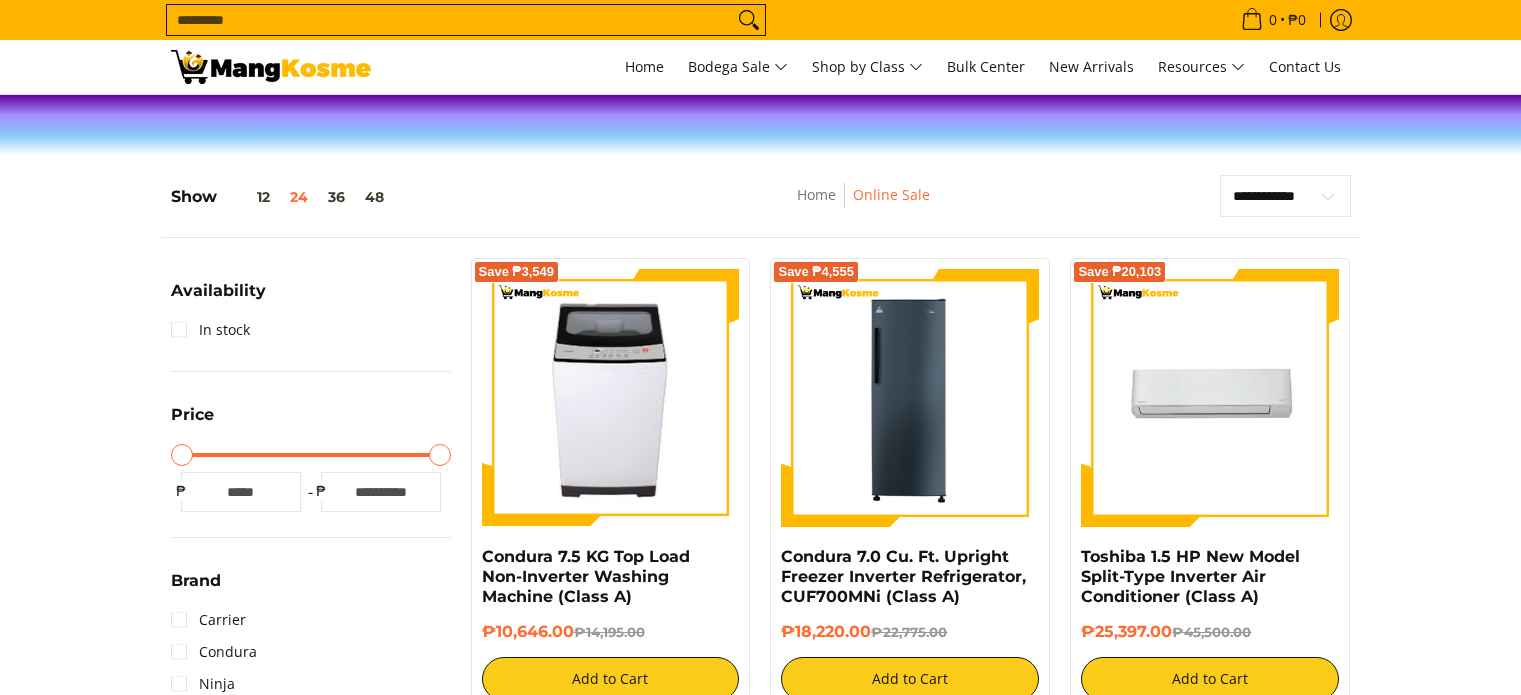 scroll, scrollTop: 0, scrollLeft: 0, axis: both 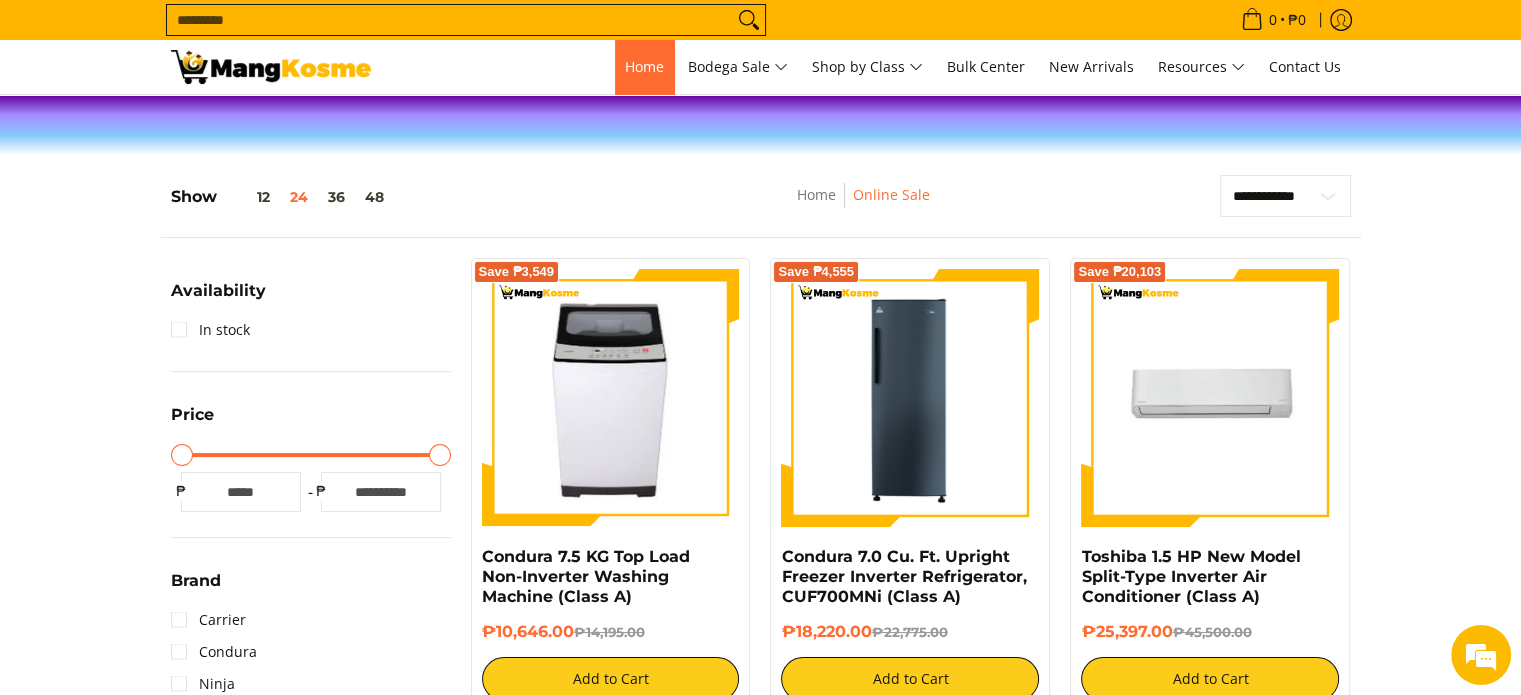 click on "Home" at bounding box center (644, 66) 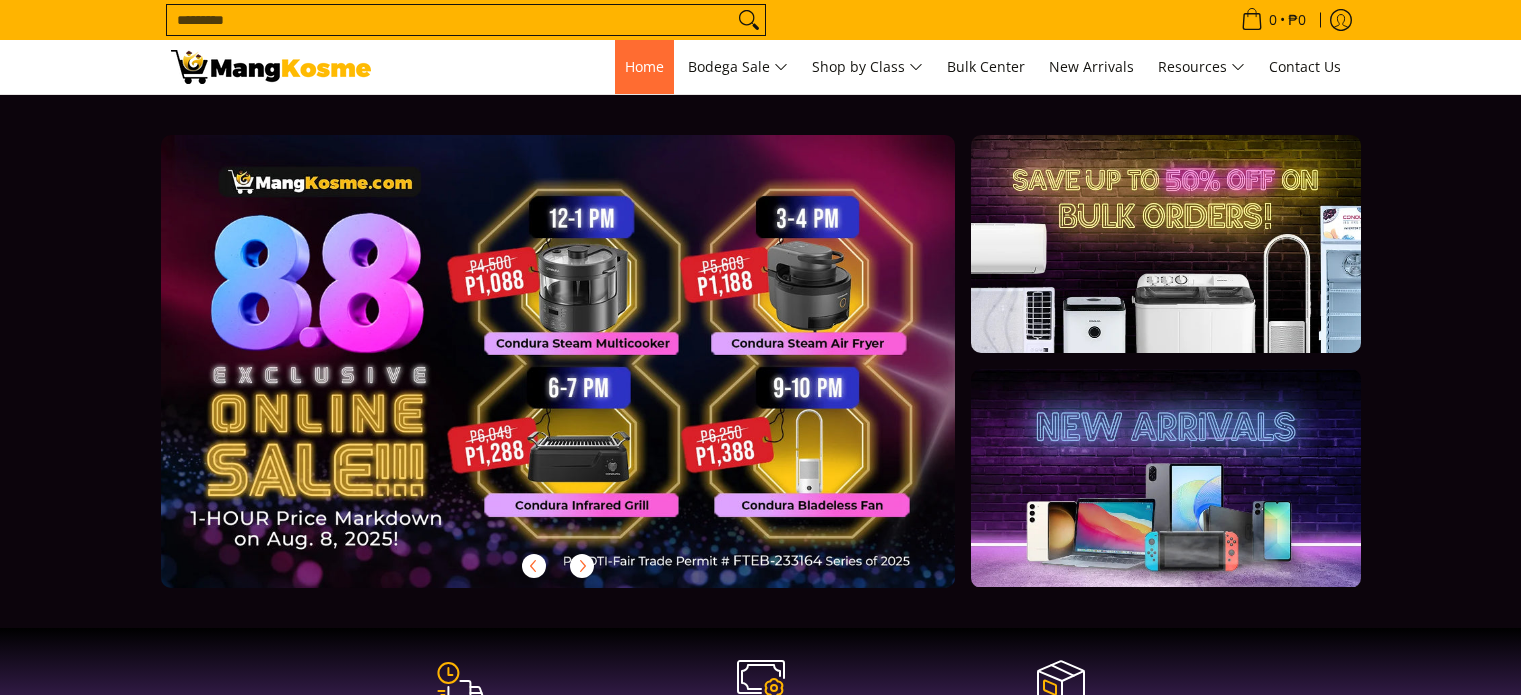 scroll, scrollTop: 0, scrollLeft: 0, axis: both 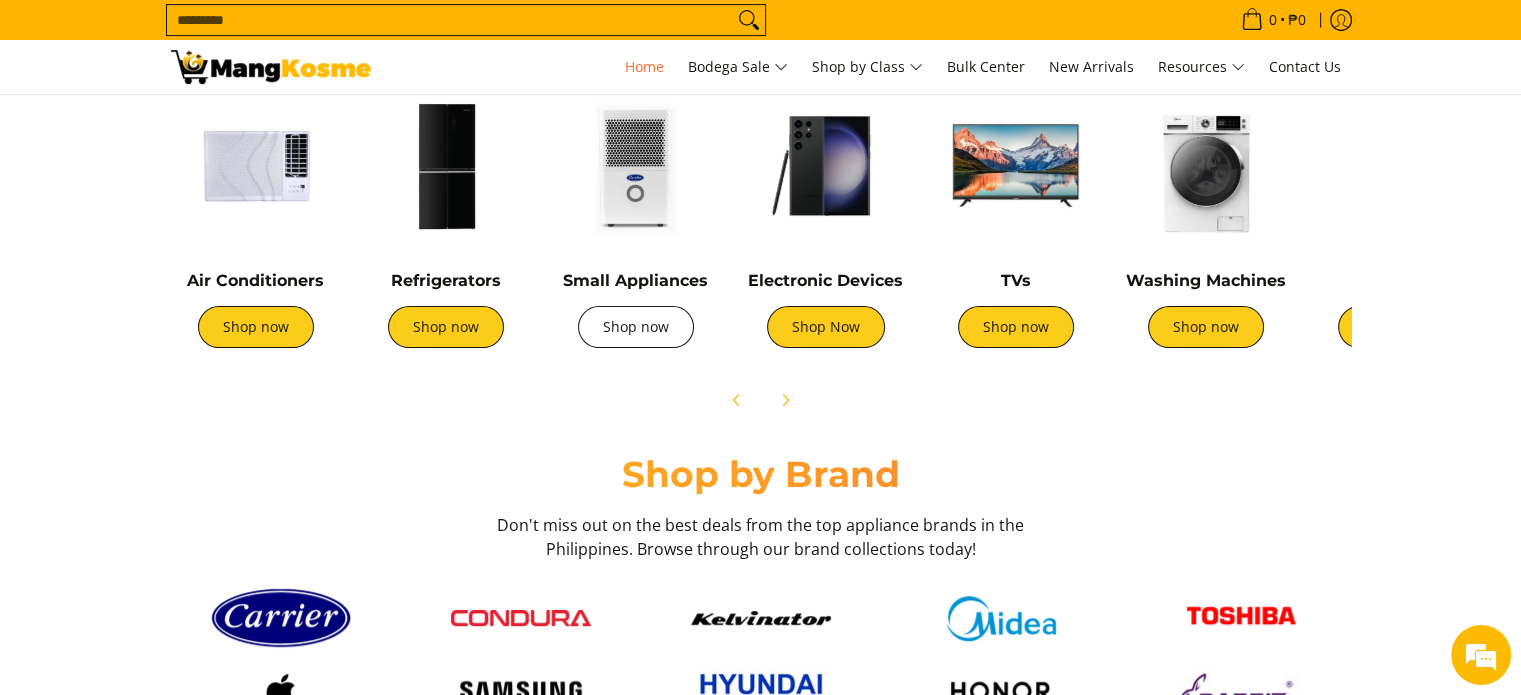 click on "Shop now" at bounding box center [636, 327] 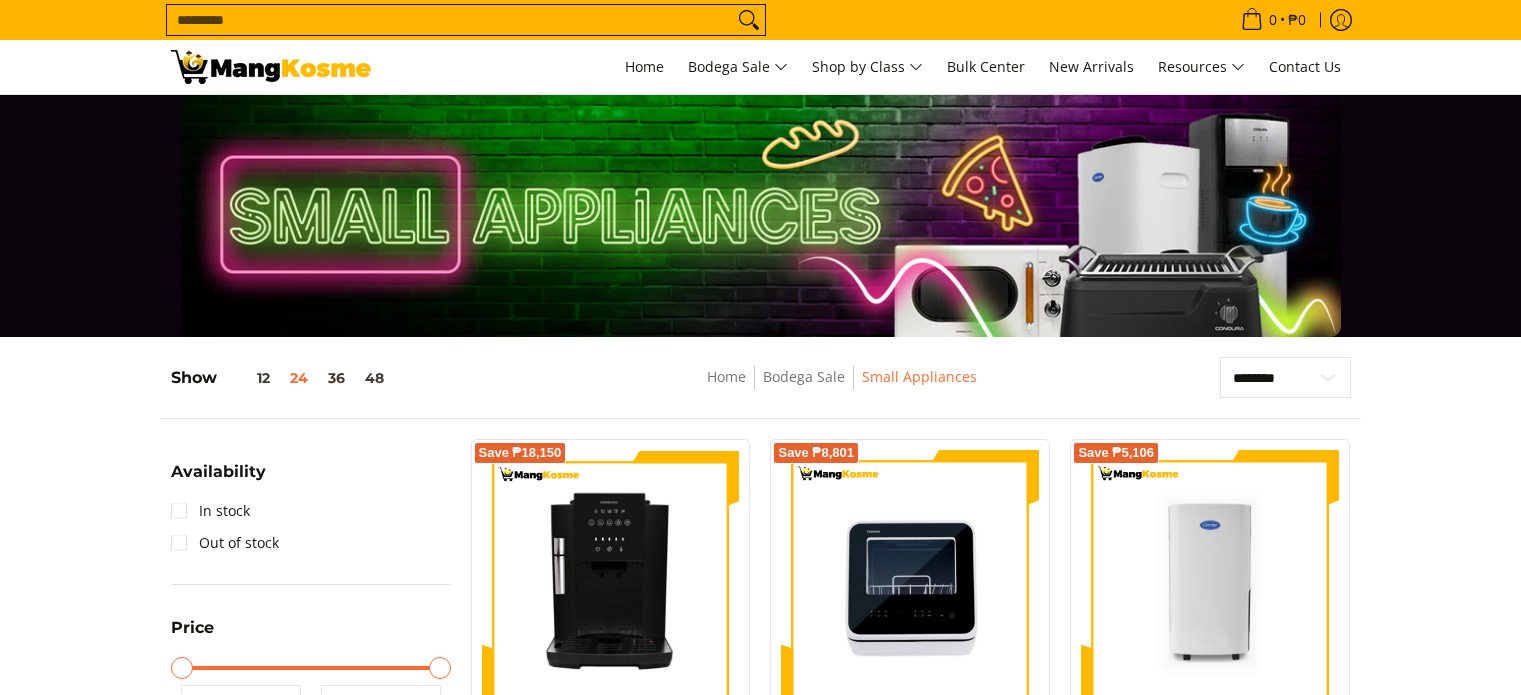 scroll, scrollTop: 0, scrollLeft: 0, axis: both 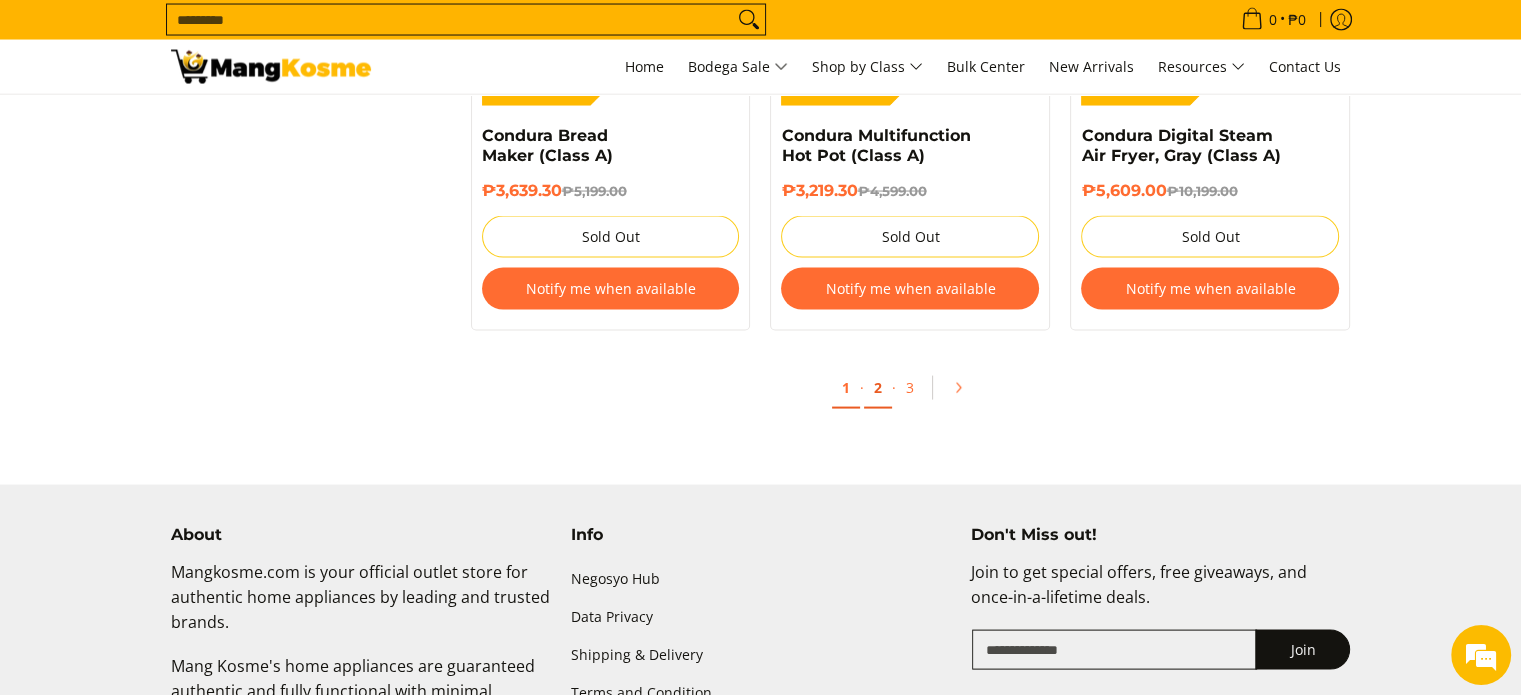 click on "2" at bounding box center (878, 388) 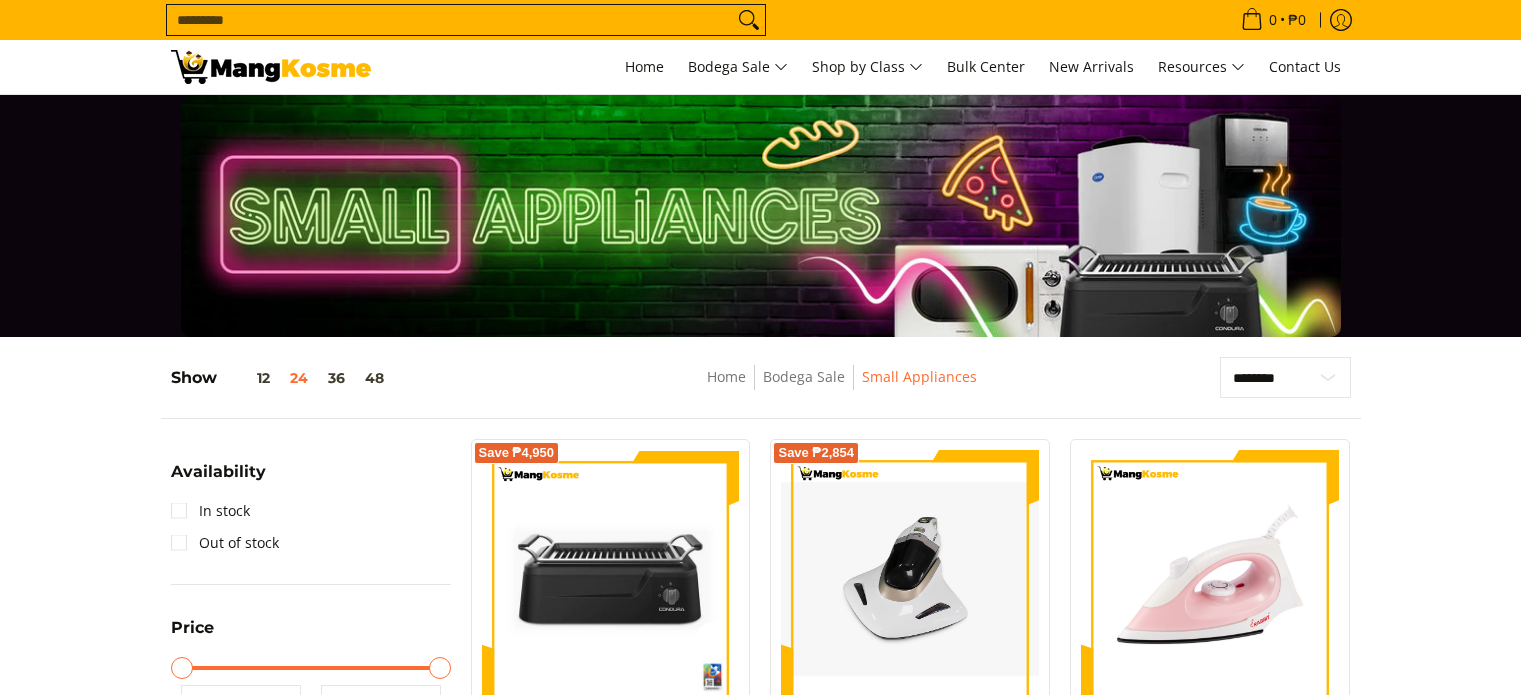 scroll, scrollTop: 400, scrollLeft: 0, axis: vertical 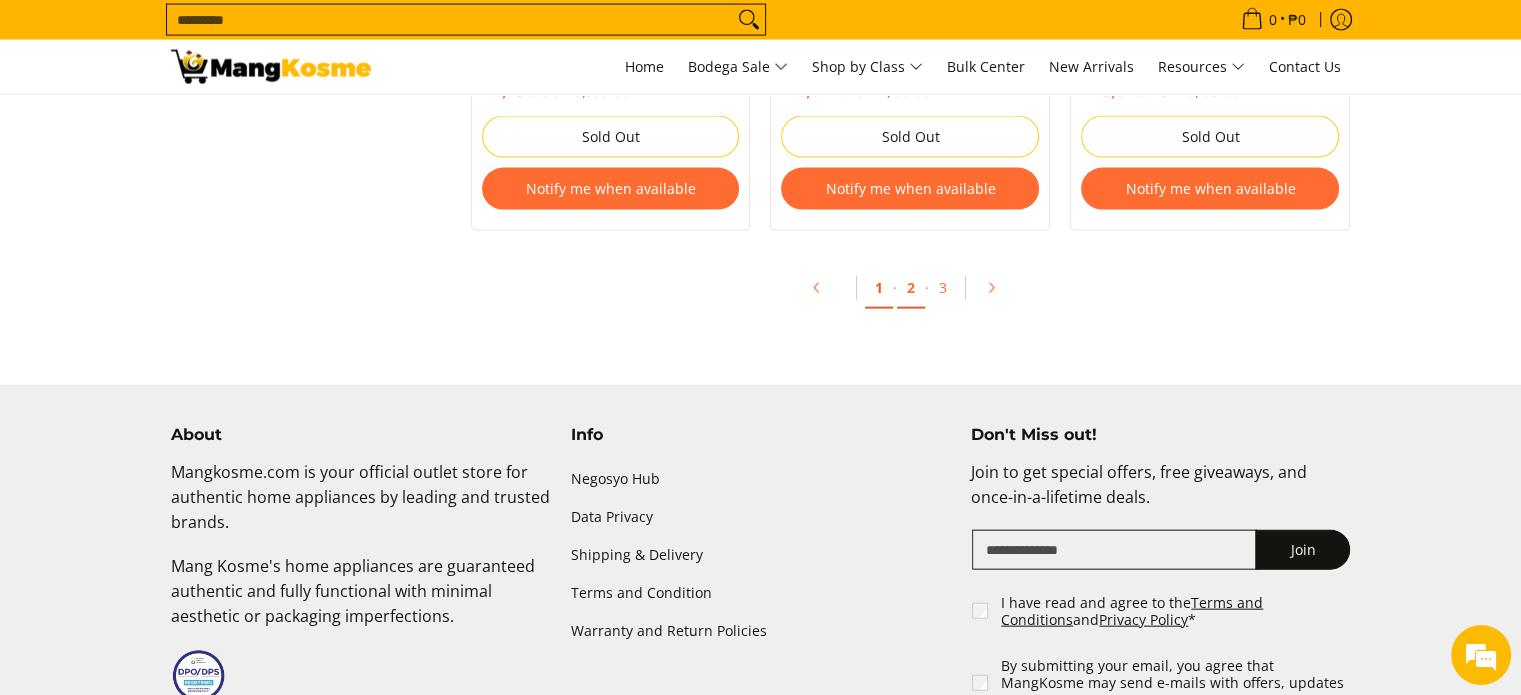 click on "1" at bounding box center [879, 288] 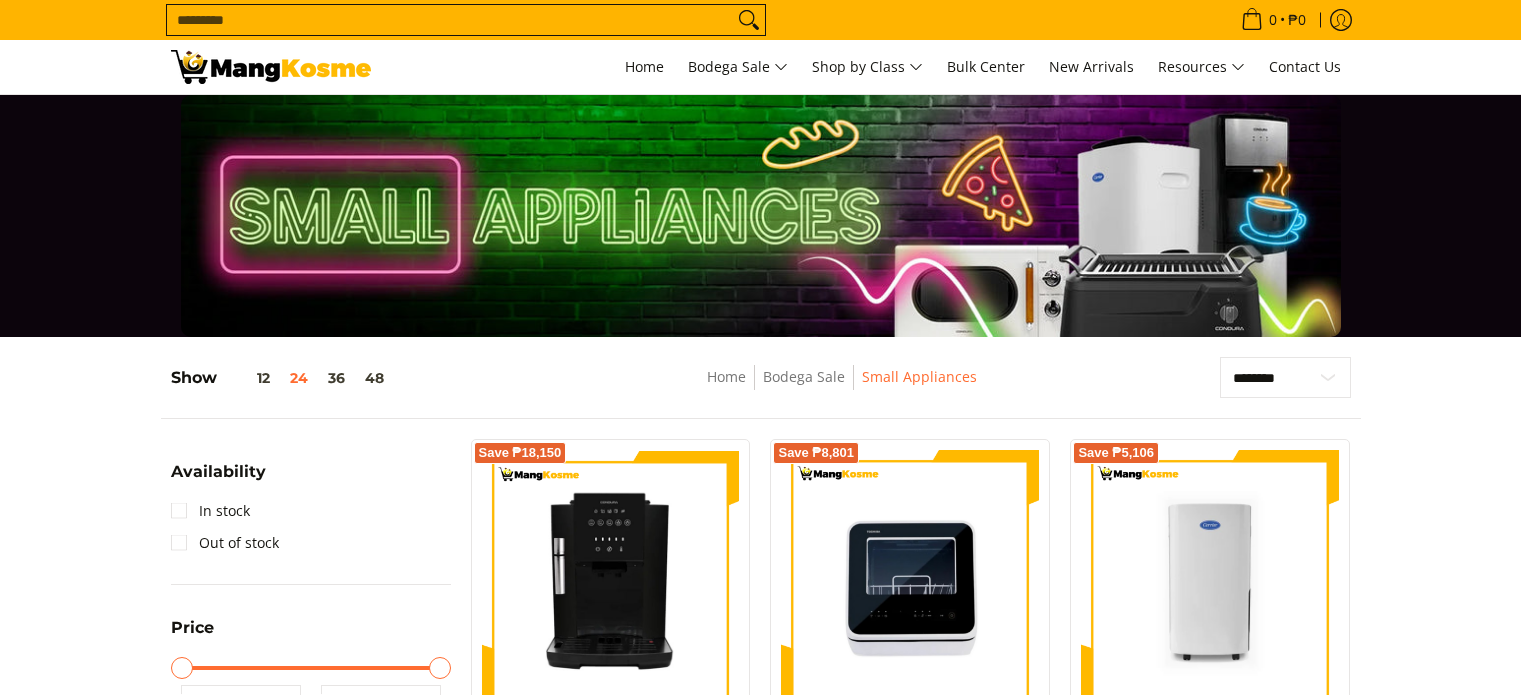 scroll, scrollTop: 400, scrollLeft: 0, axis: vertical 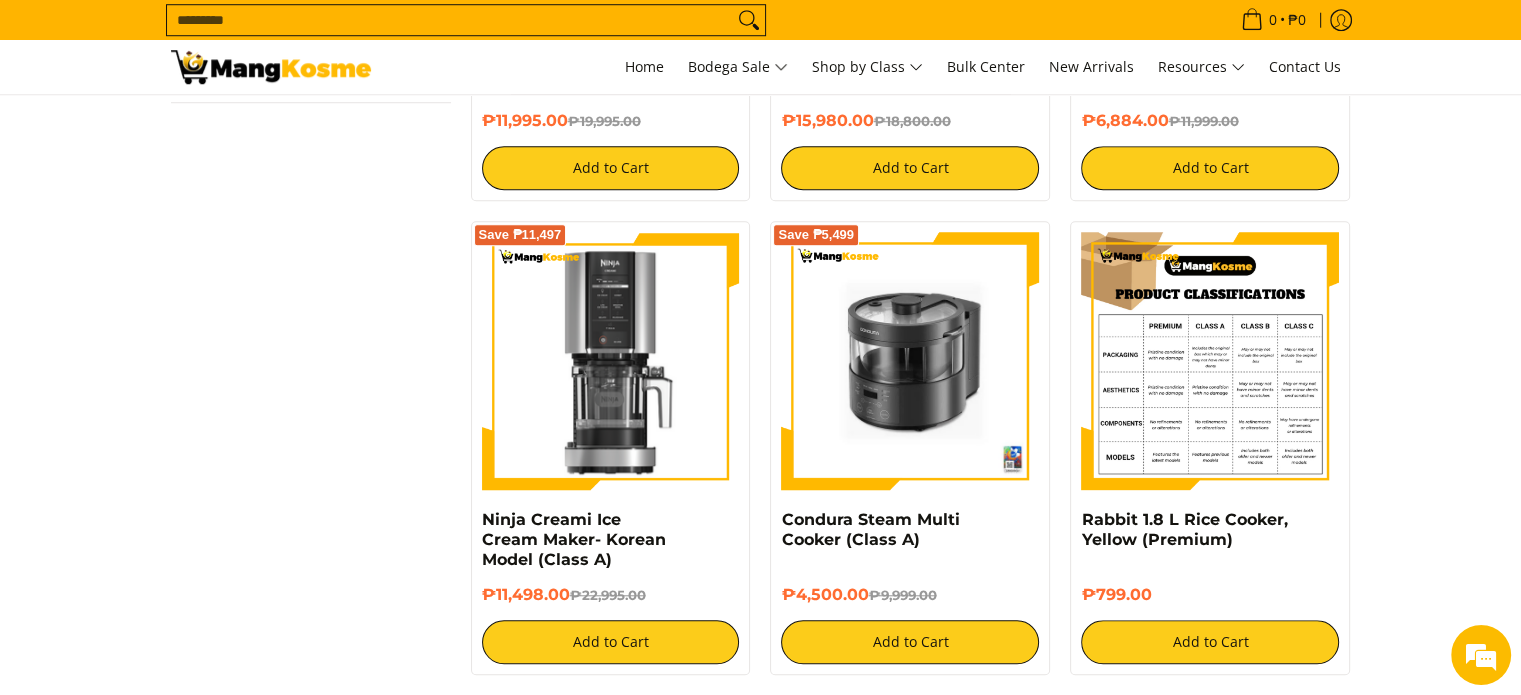 click at bounding box center [1210, 361] 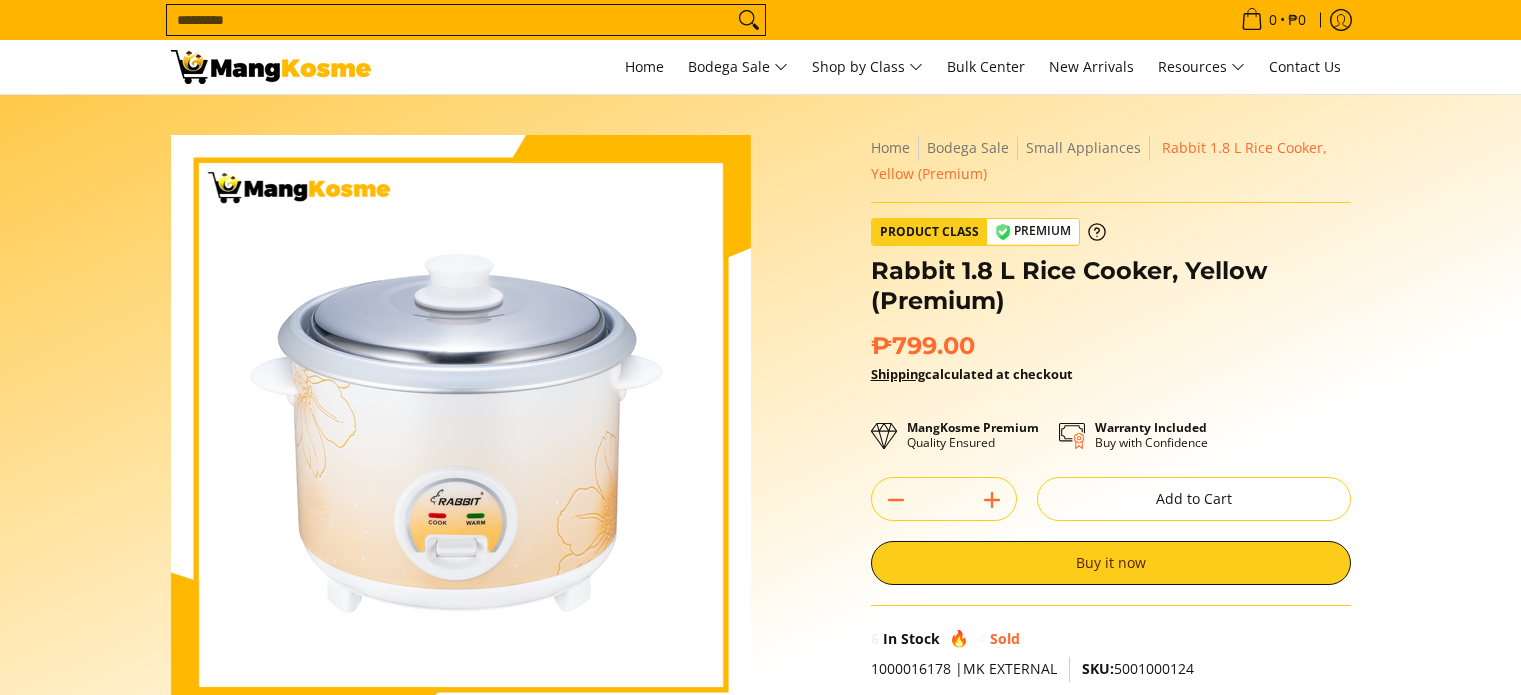 scroll, scrollTop: 0, scrollLeft: 0, axis: both 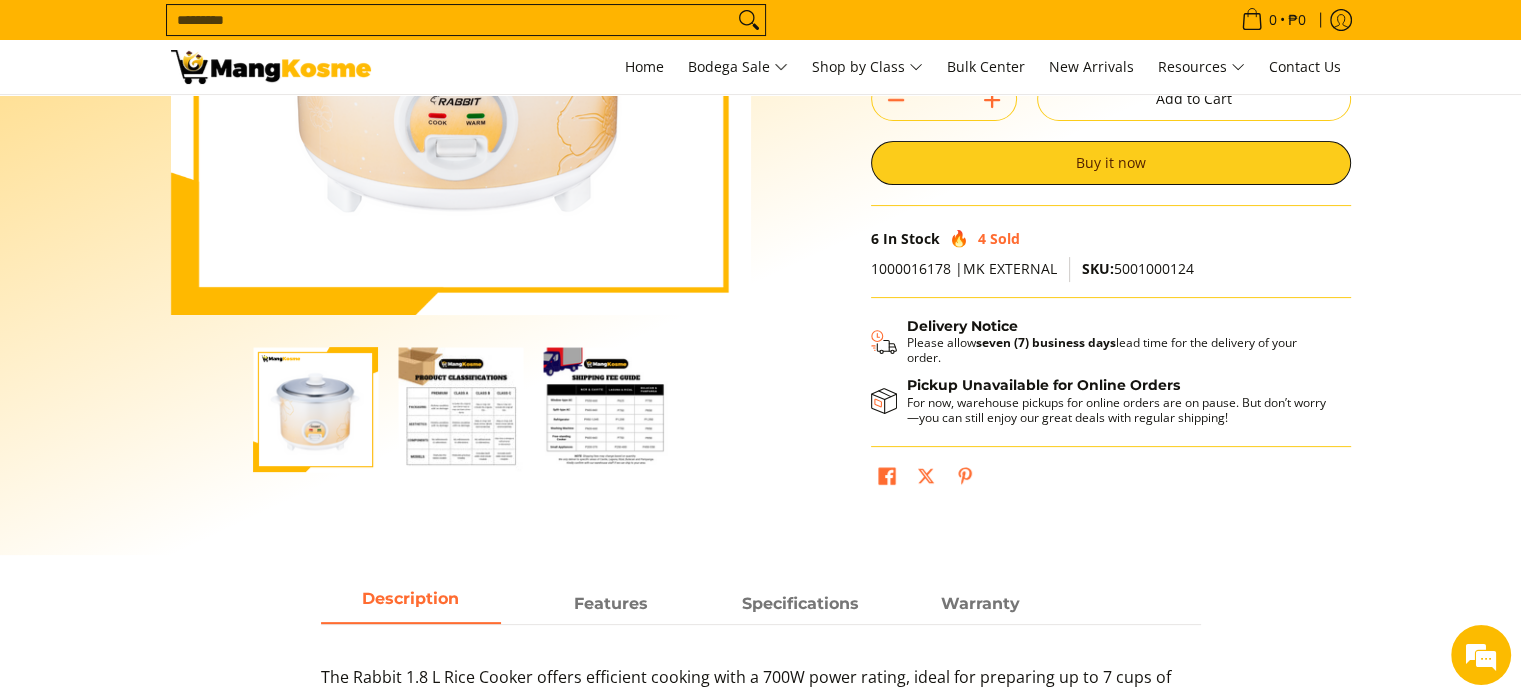 click at bounding box center (460, 409) 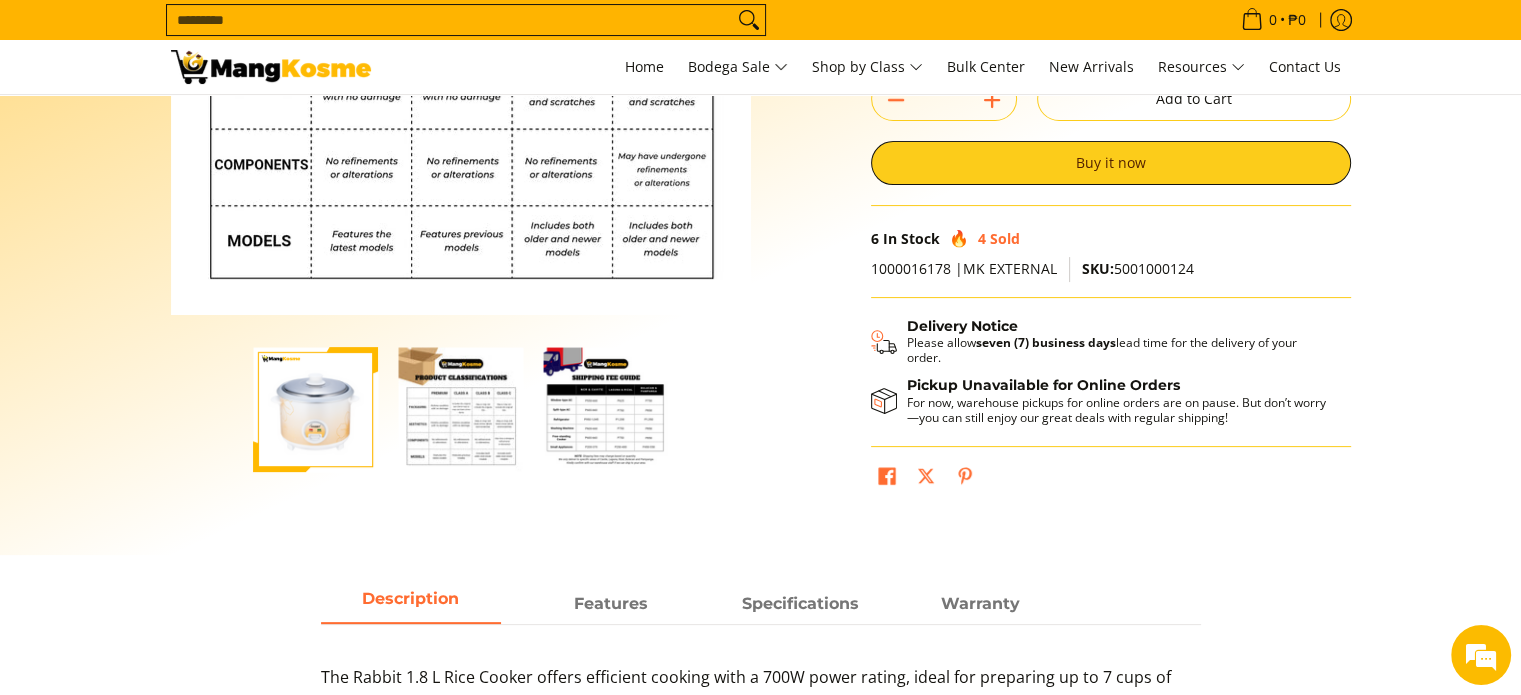 scroll, scrollTop: 0, scrollLeft: 0, axis: both 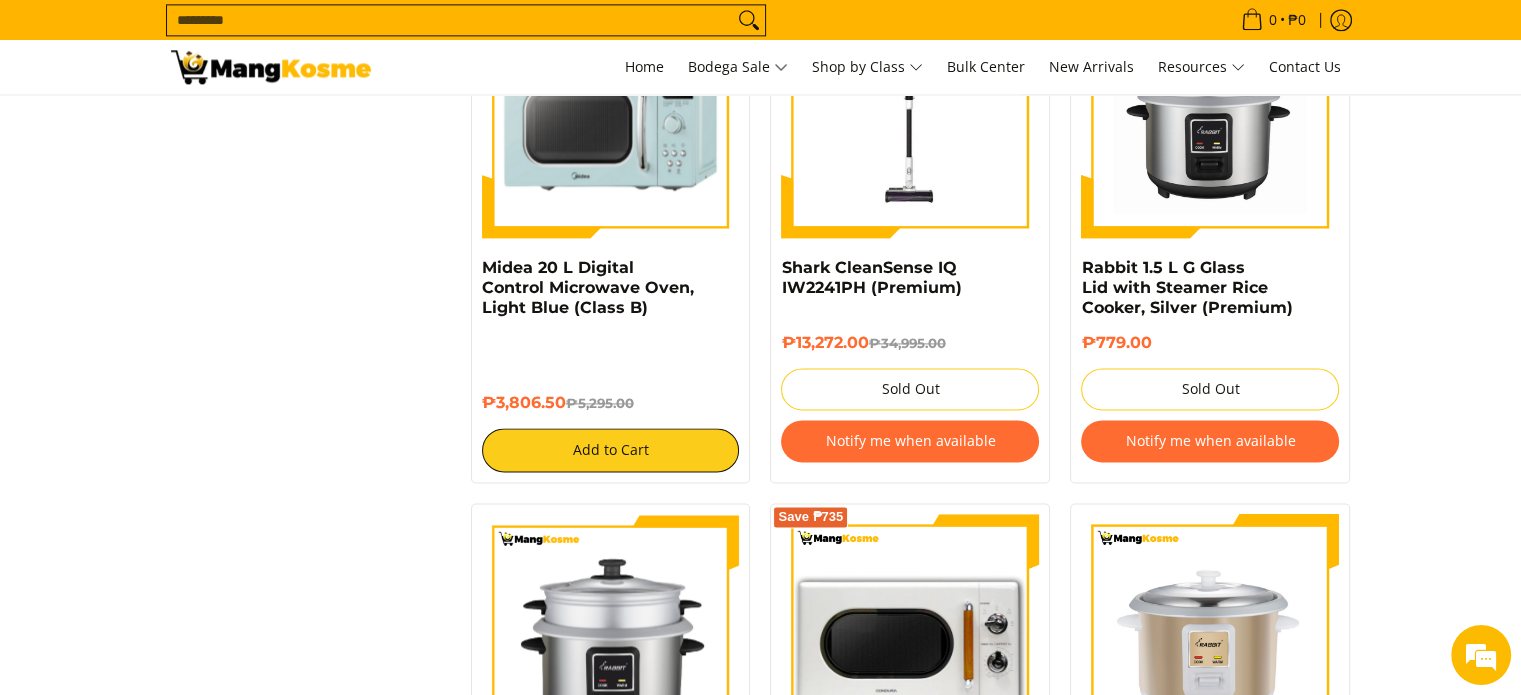 click at bounding box center [1210, 119] 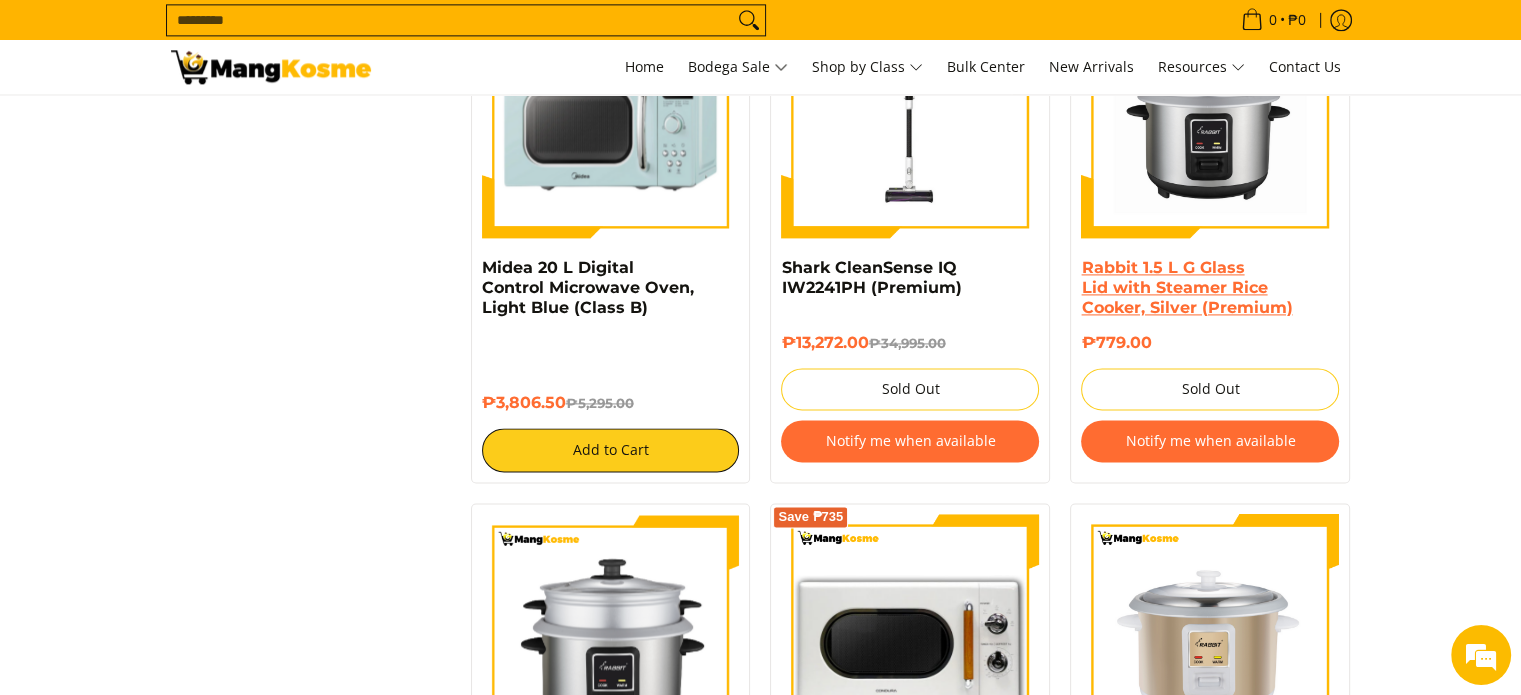 click on "Rabbit 1.5 L G Glass Lid with Steamer Rice Cooker, Silver (Premium)" at bounding box center [1186, 287] 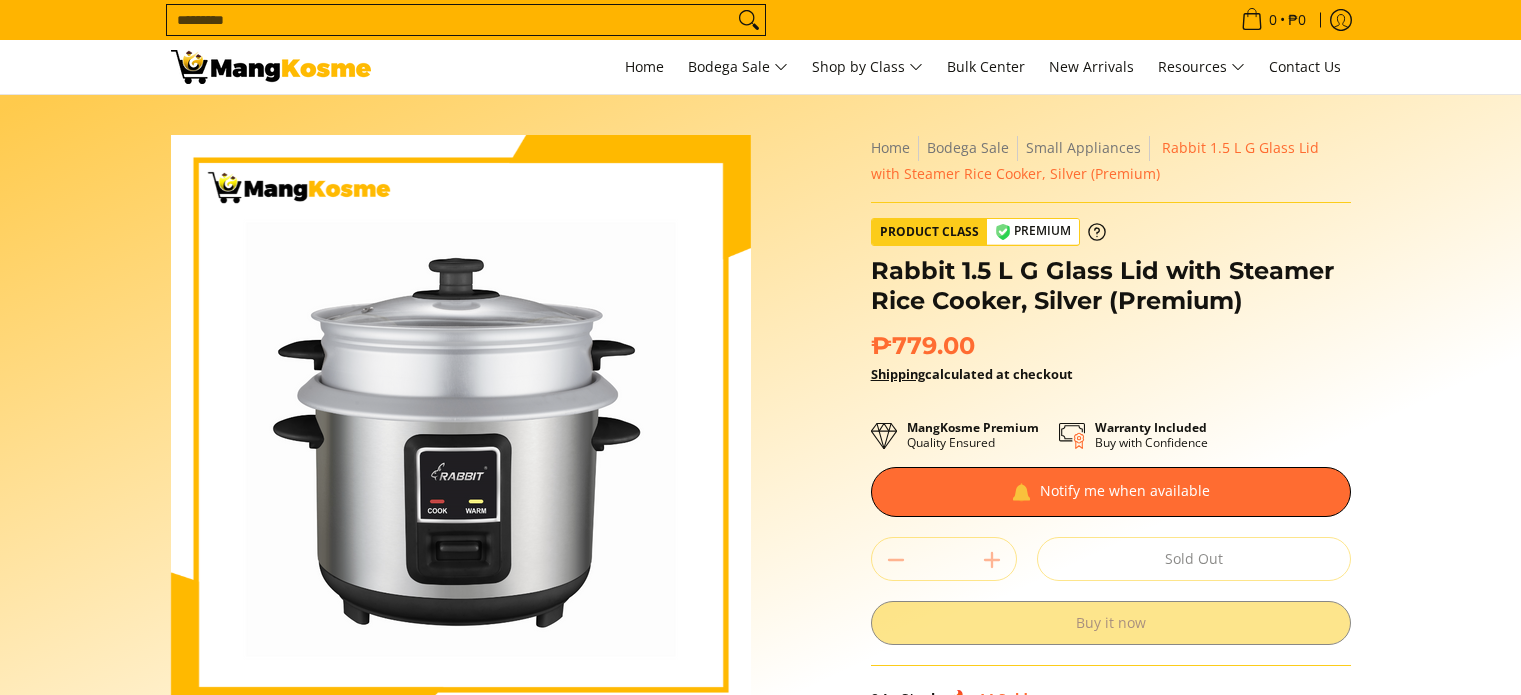 scroll, scrollTop: 0, scrollLeft: 0, axis: both 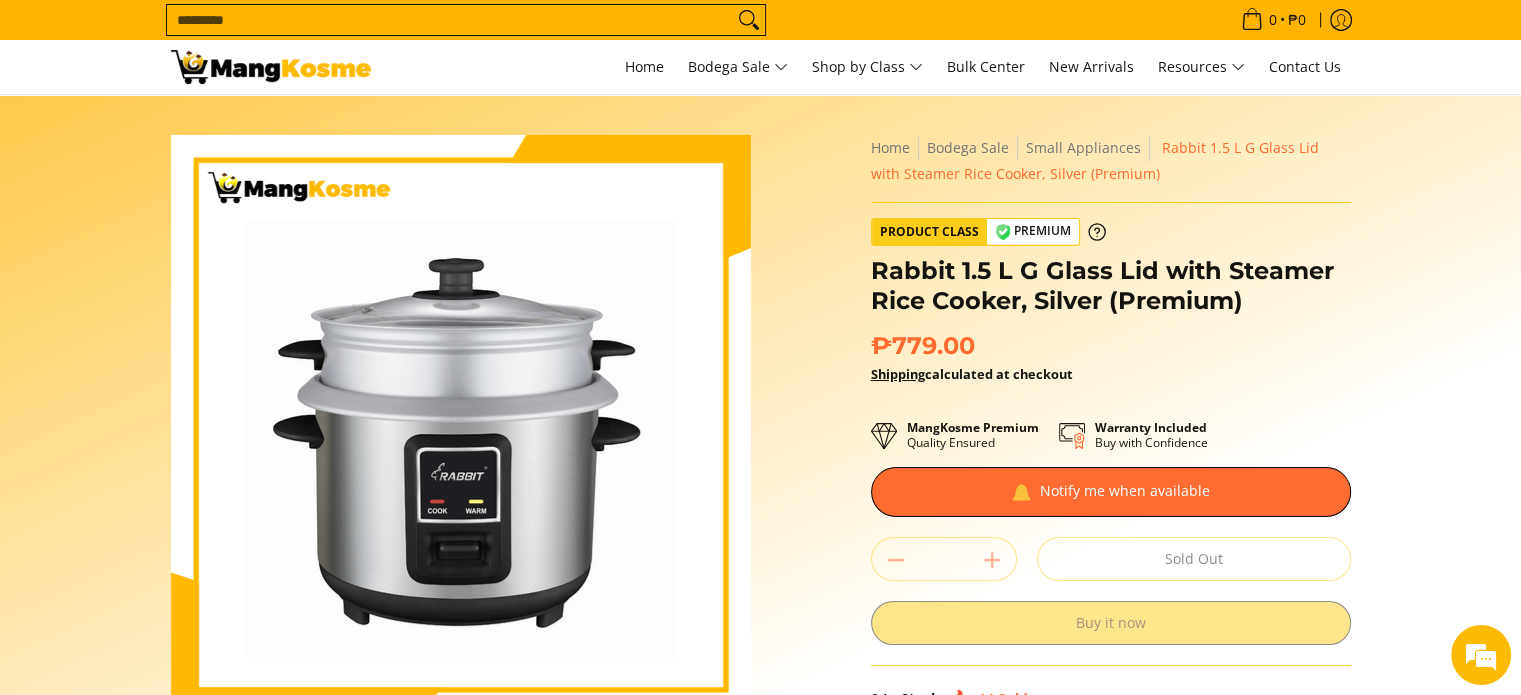 click on "**********" at bounding box center (1111, 555) 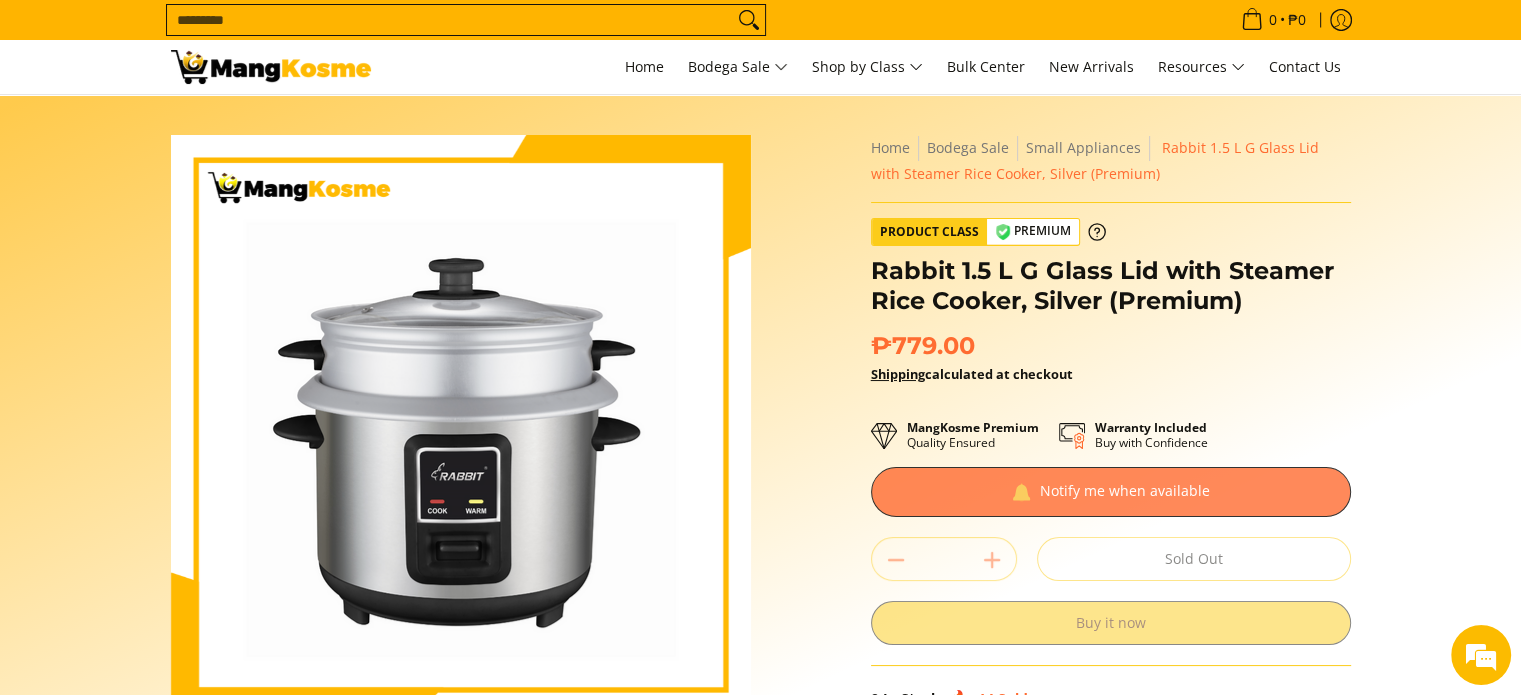 scroll, scrollTop: 0, scrollLeft: 0, axis: both 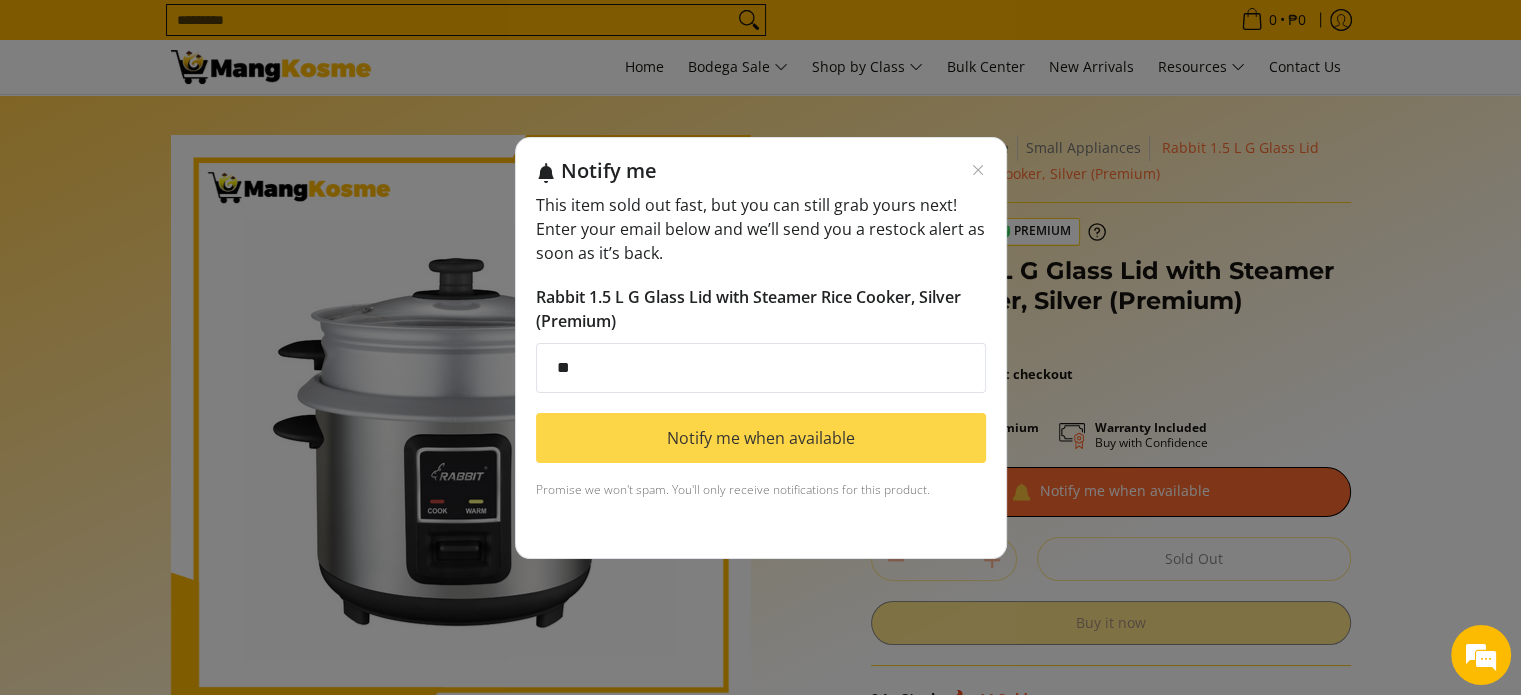 type on "**********" 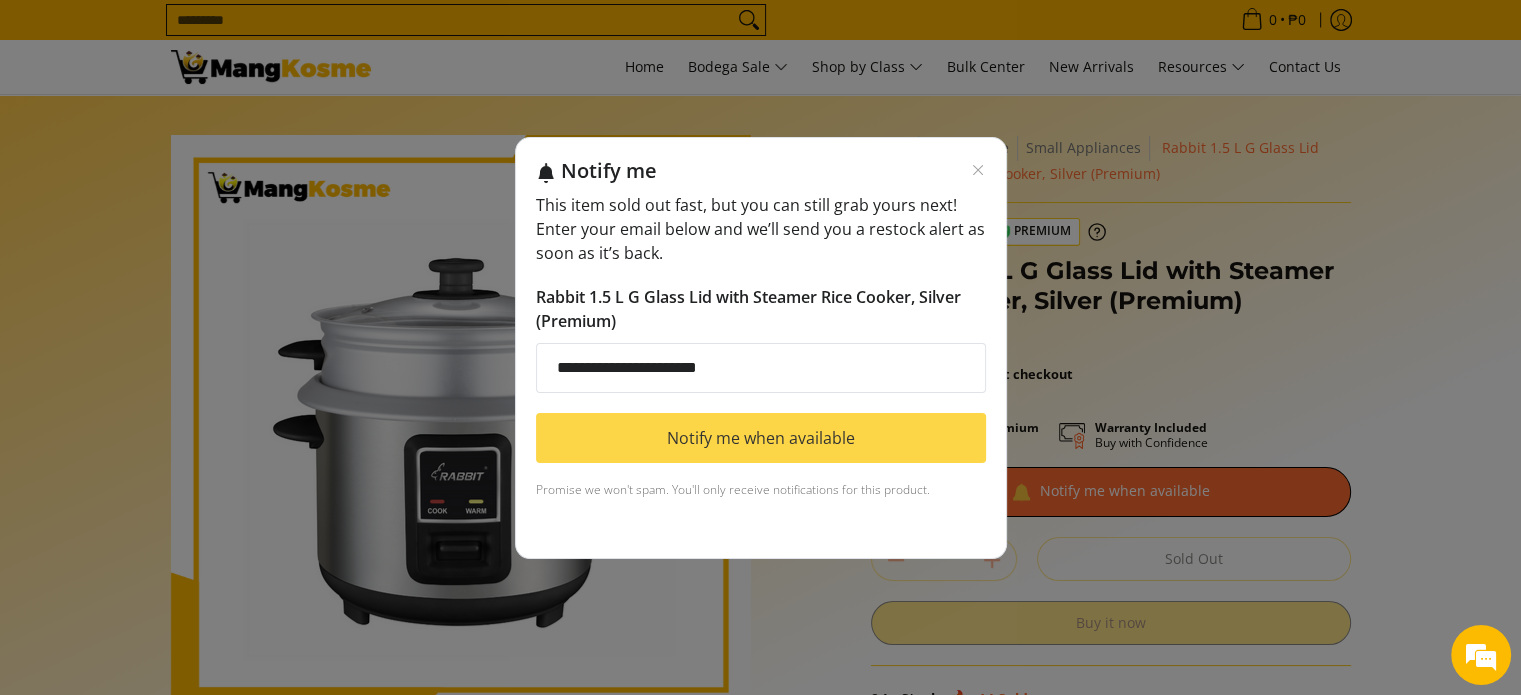 click on "Notify me when available" at bounding box center [761, 438] 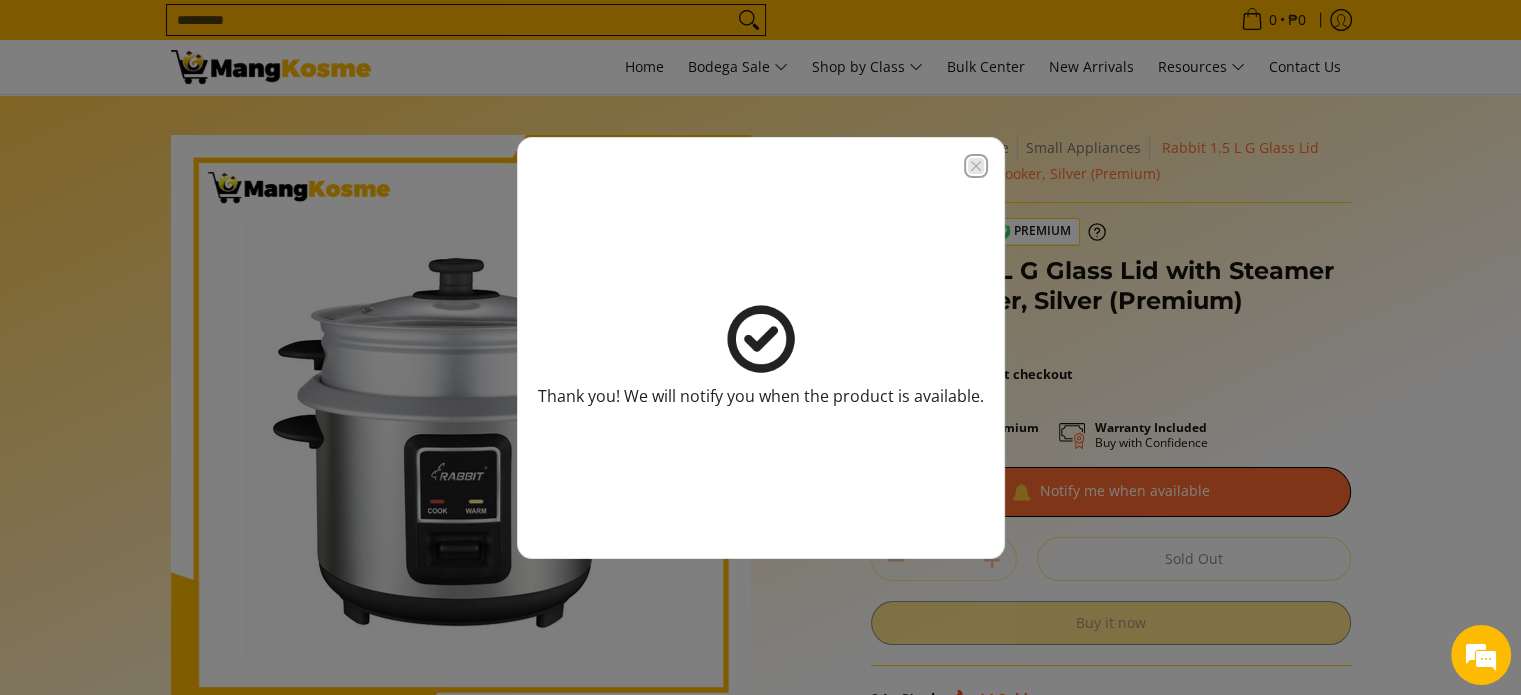click 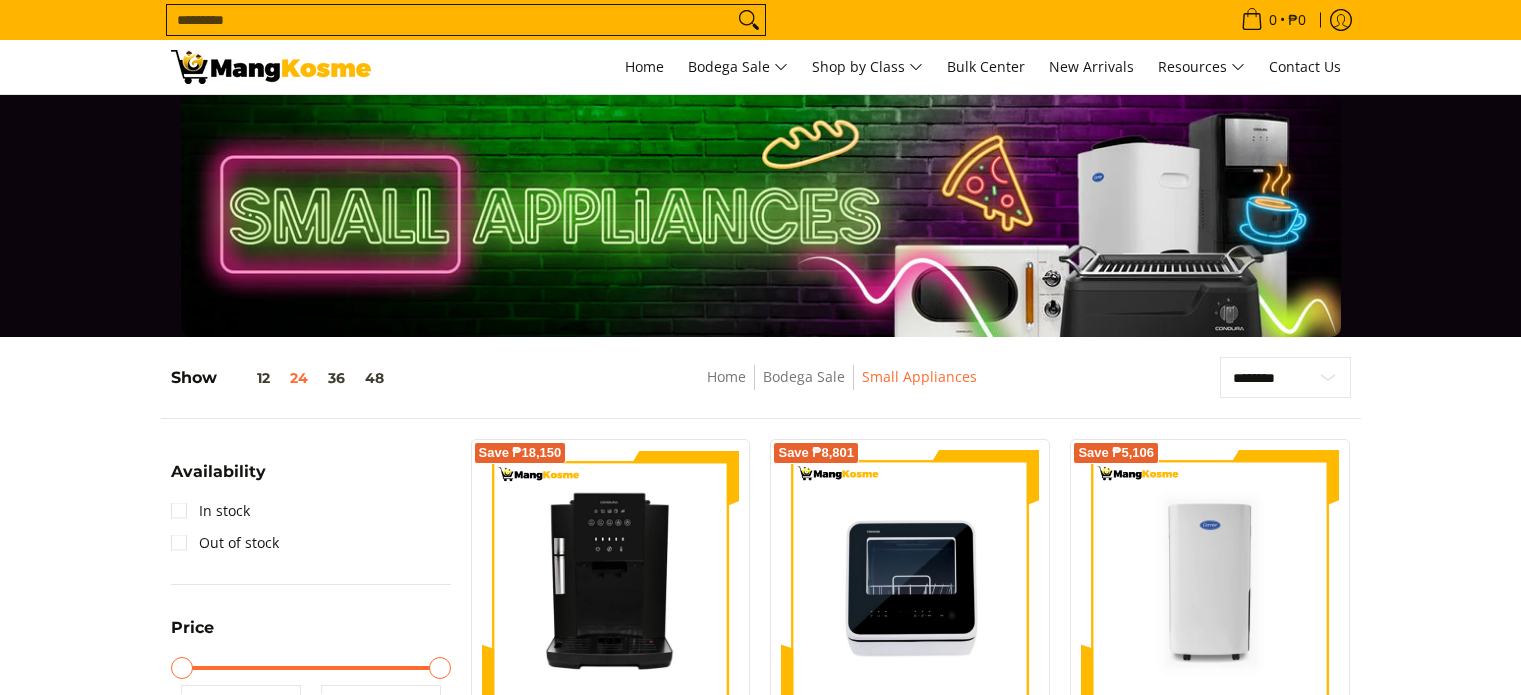 scroll, scrollTop: 2800, scrollLeft: 0, axis: vertical 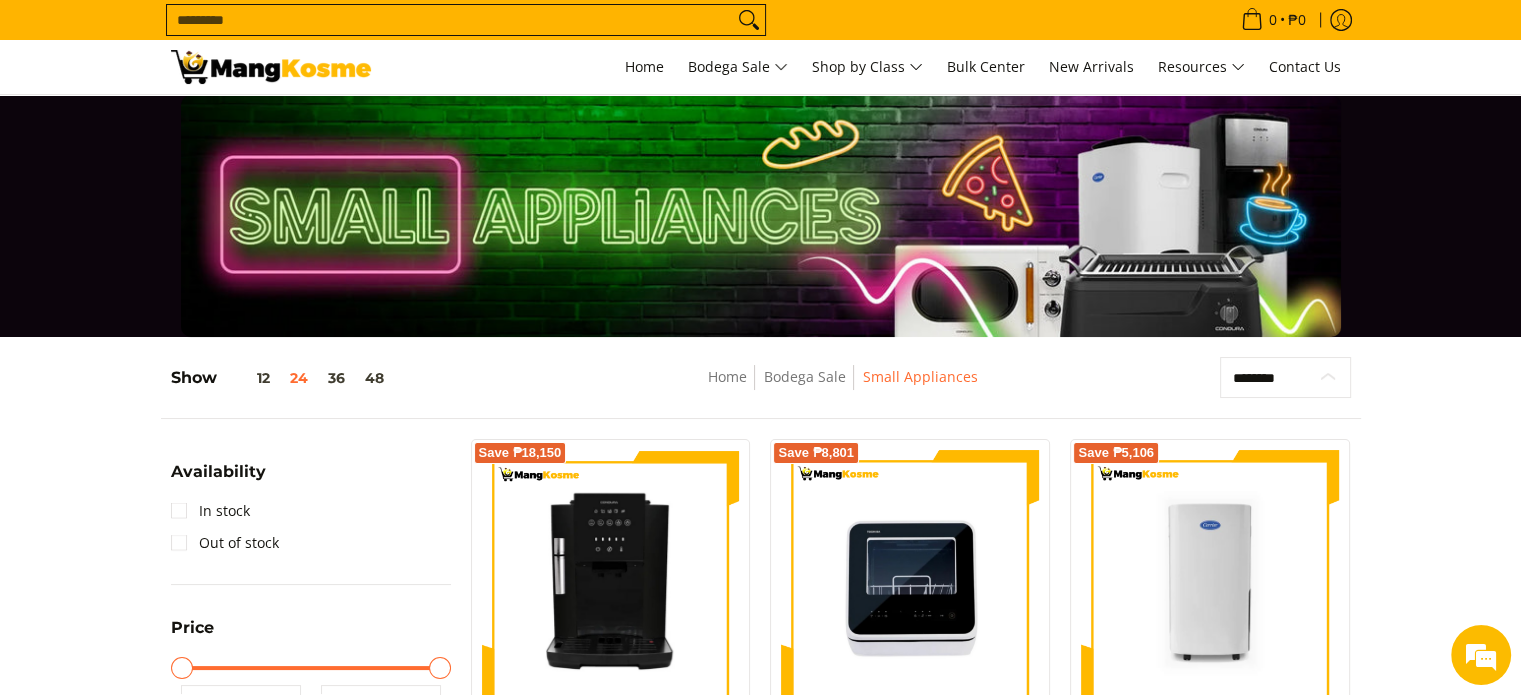 click on "**********" at bounding box center [1285, 378] 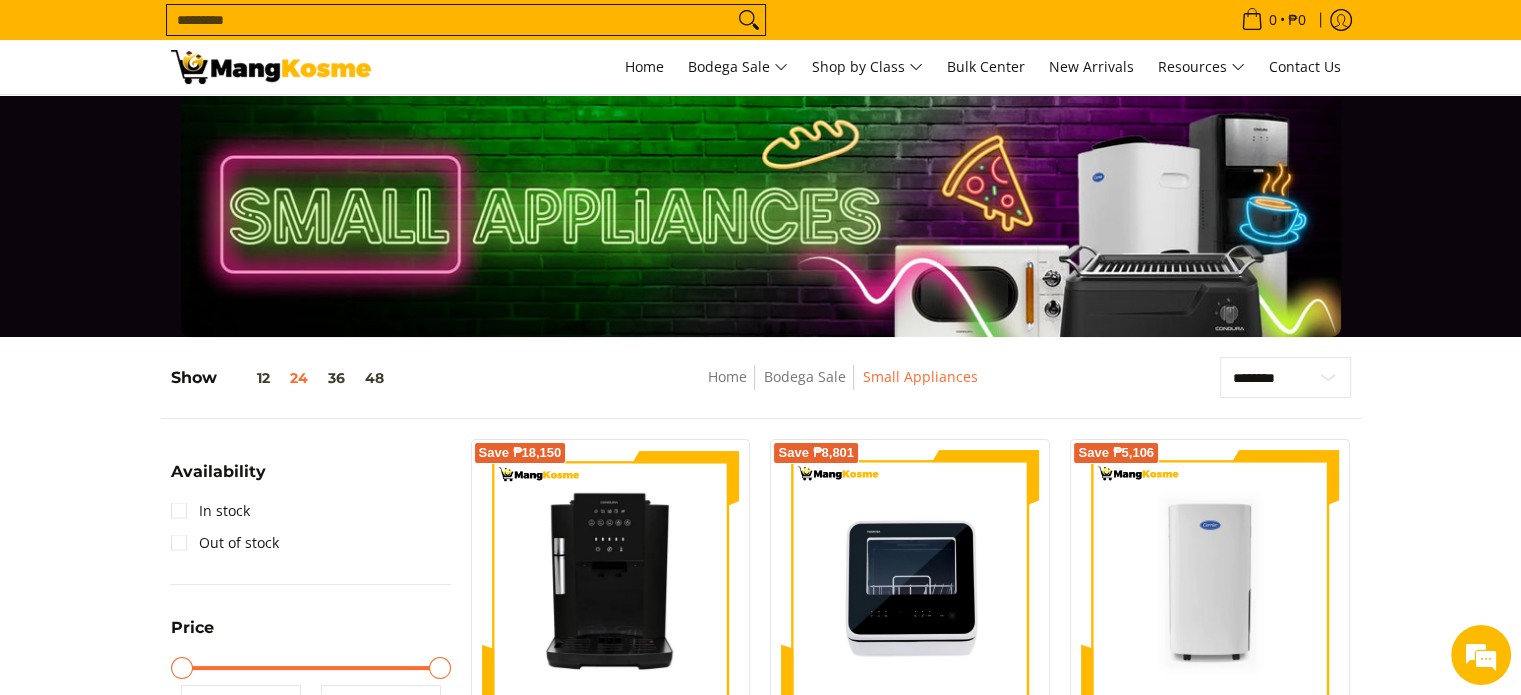 click on "**********" at bounding box center [760, 2391] 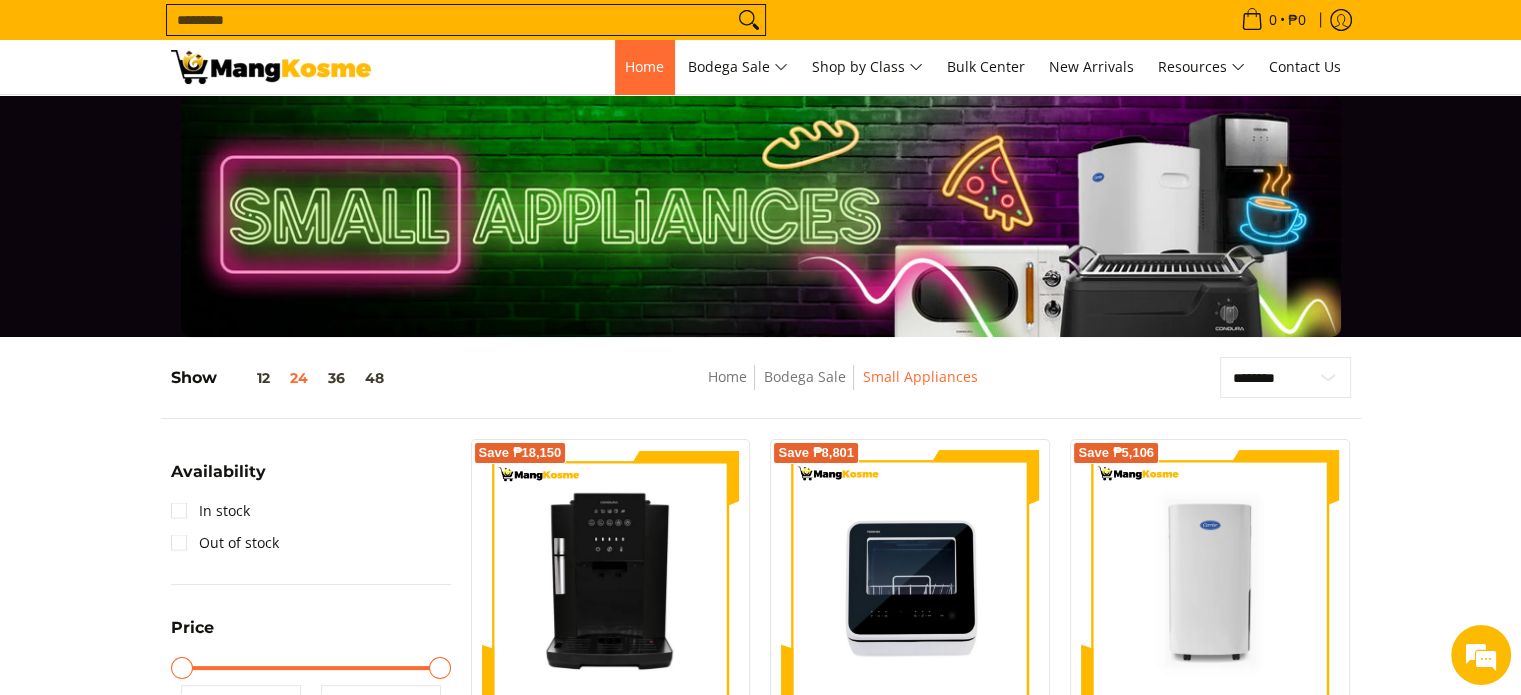 click on "Home" at bounding box center [644, 66] 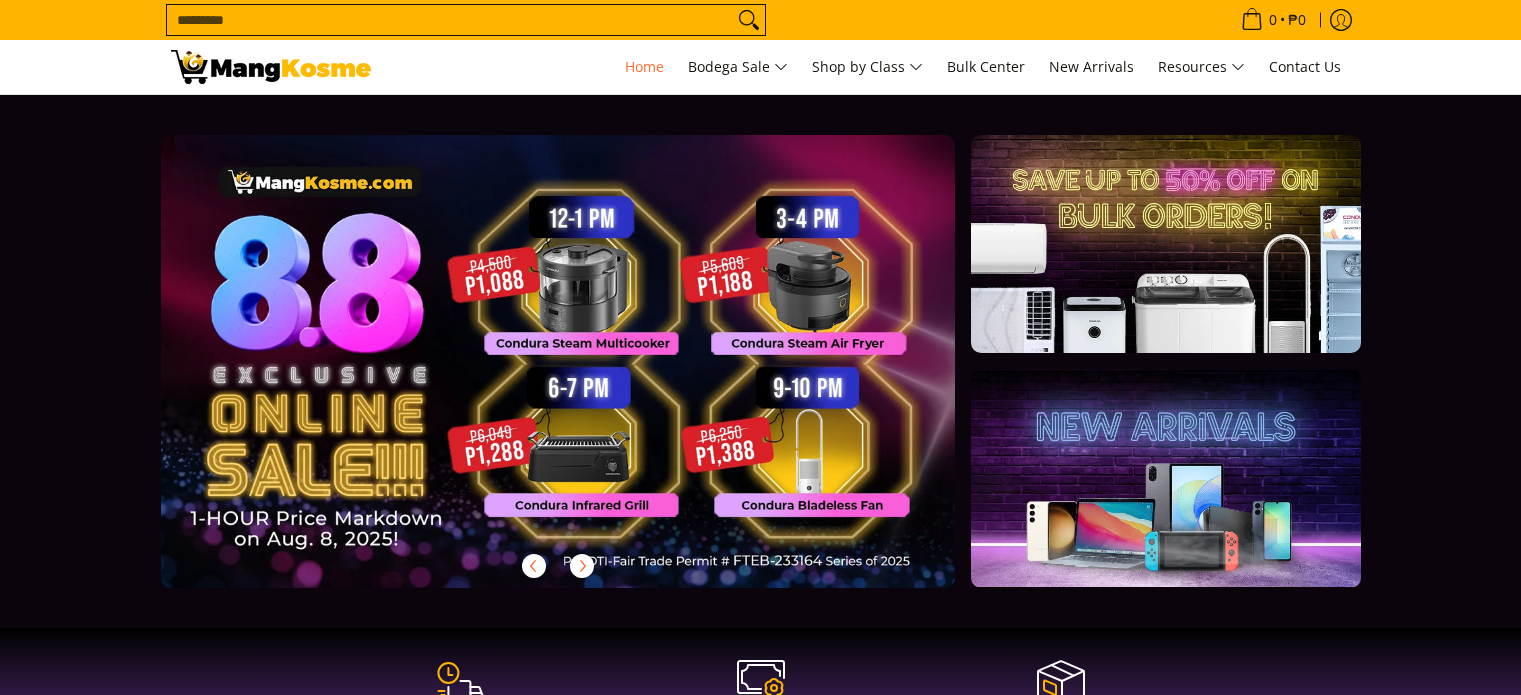 scroll, scrollTop: 0, scrollLeft: 0, axis: both 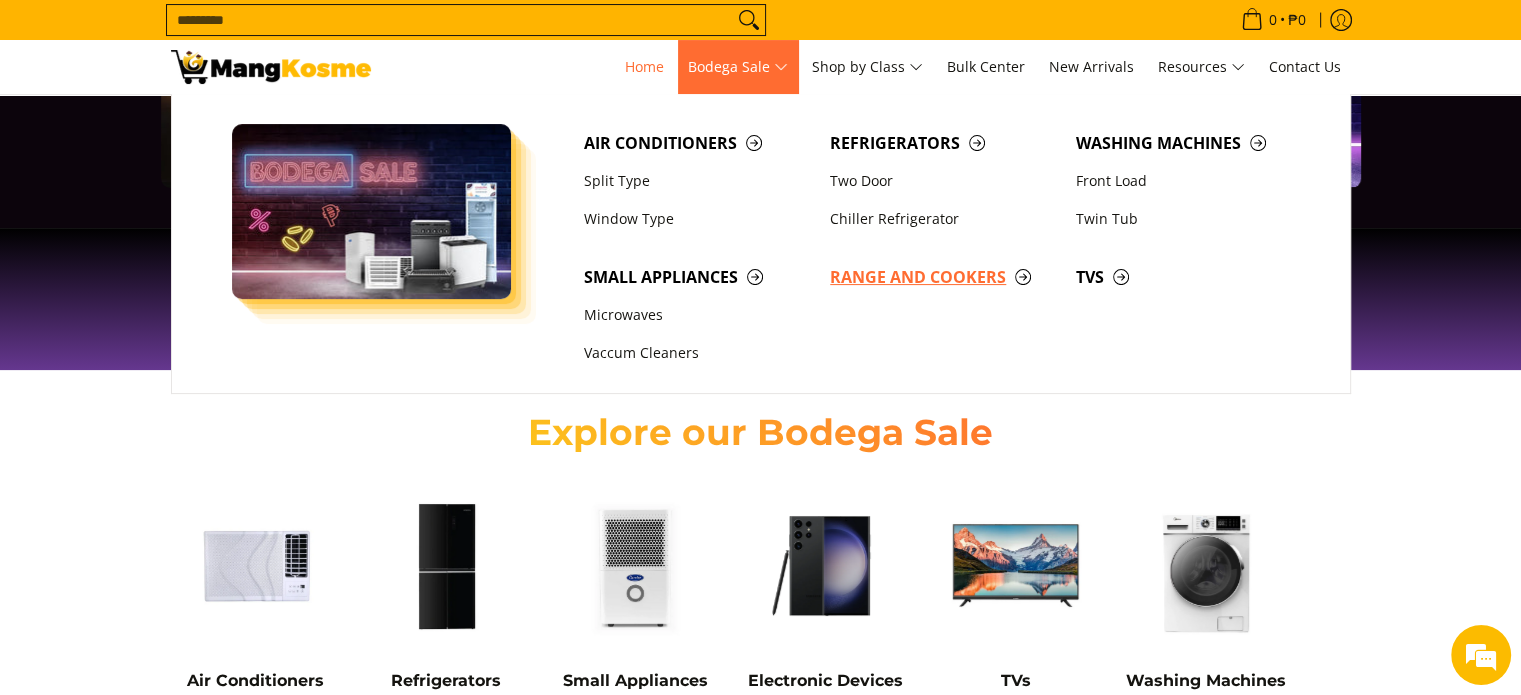 click on "Range and Cookers" at bounding box center [943, 277] 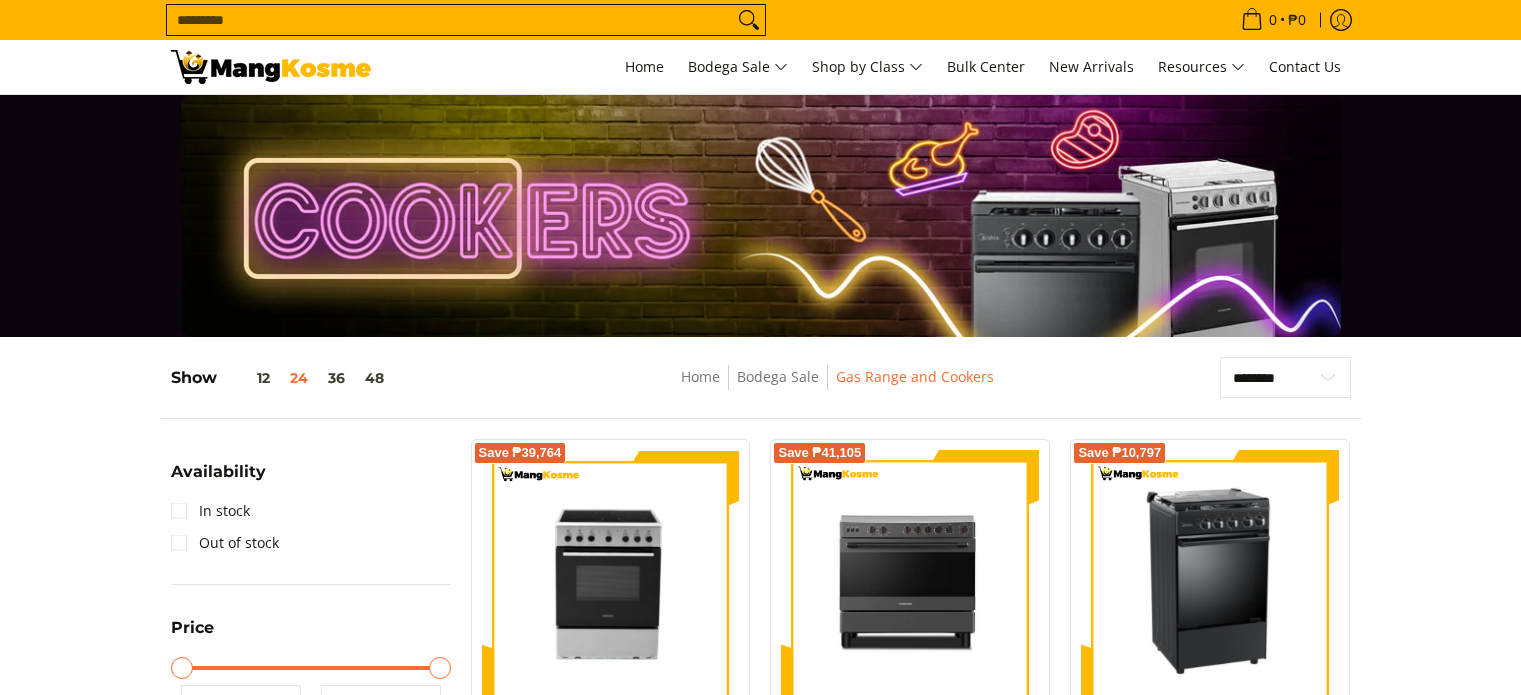 scroll, scrollTop: 400, scrollLeft: 0, axis: vertical 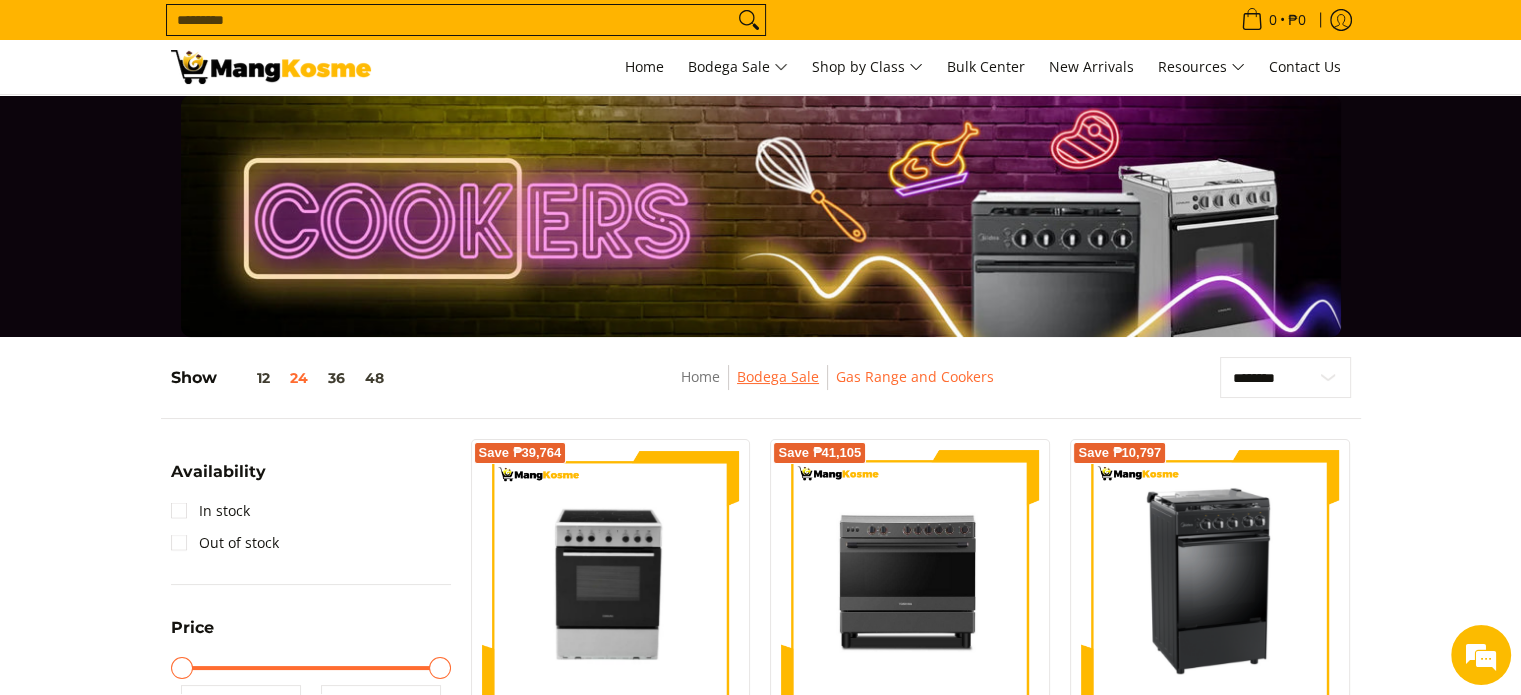 click on "Bodega Sale" at bounding box center [778, 376] 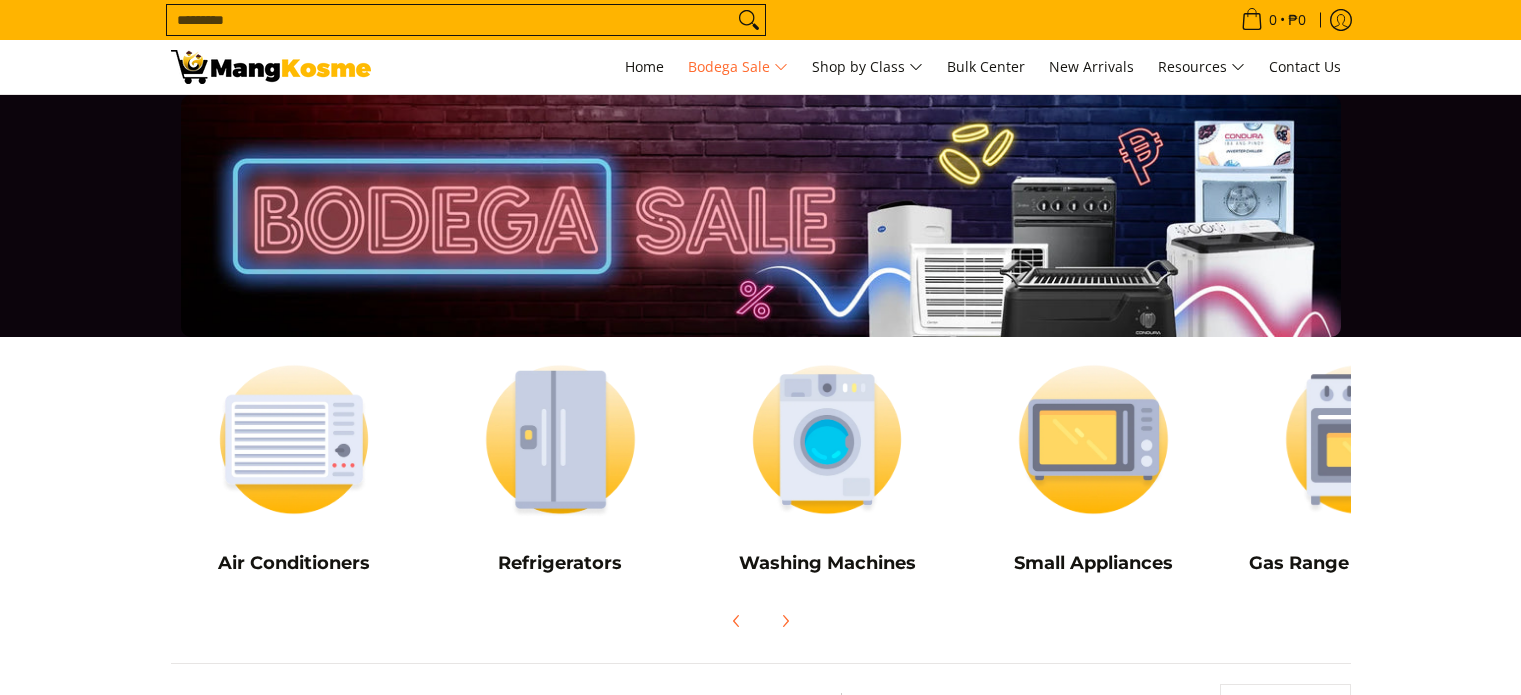 scroll, scrollTop: 0, scrollLeft: 0, axis: both 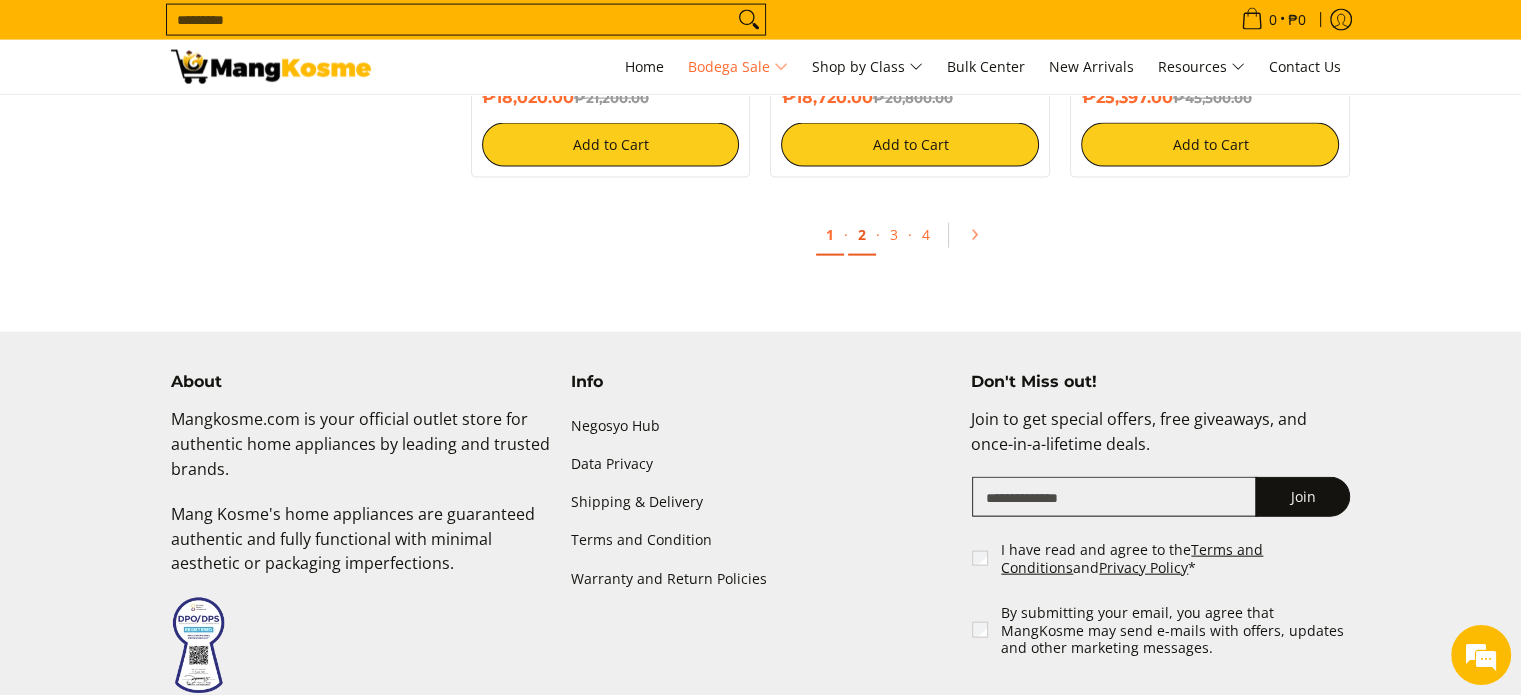 click on "2" at bounding box center (862, 235) 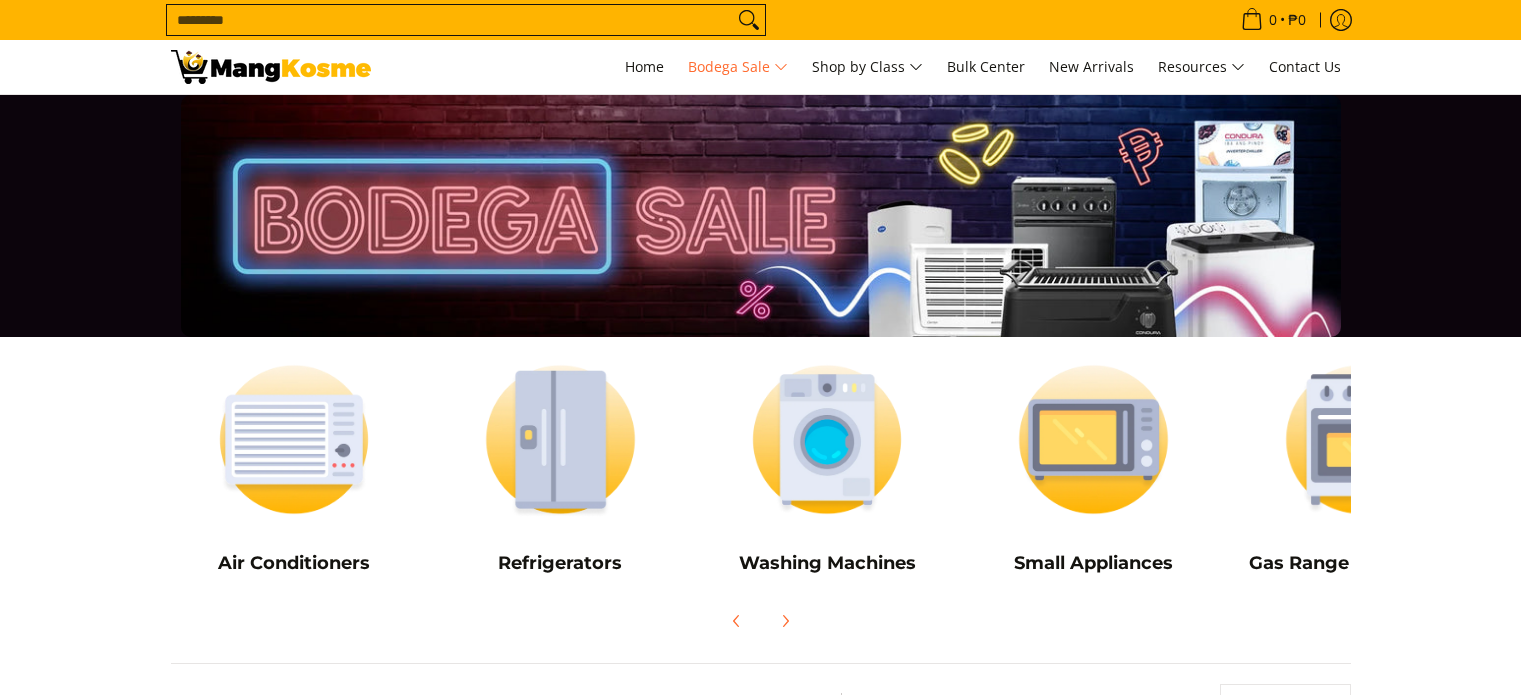 scroll, scrollTop: 400, scrollLeft: 0, axis: vertical 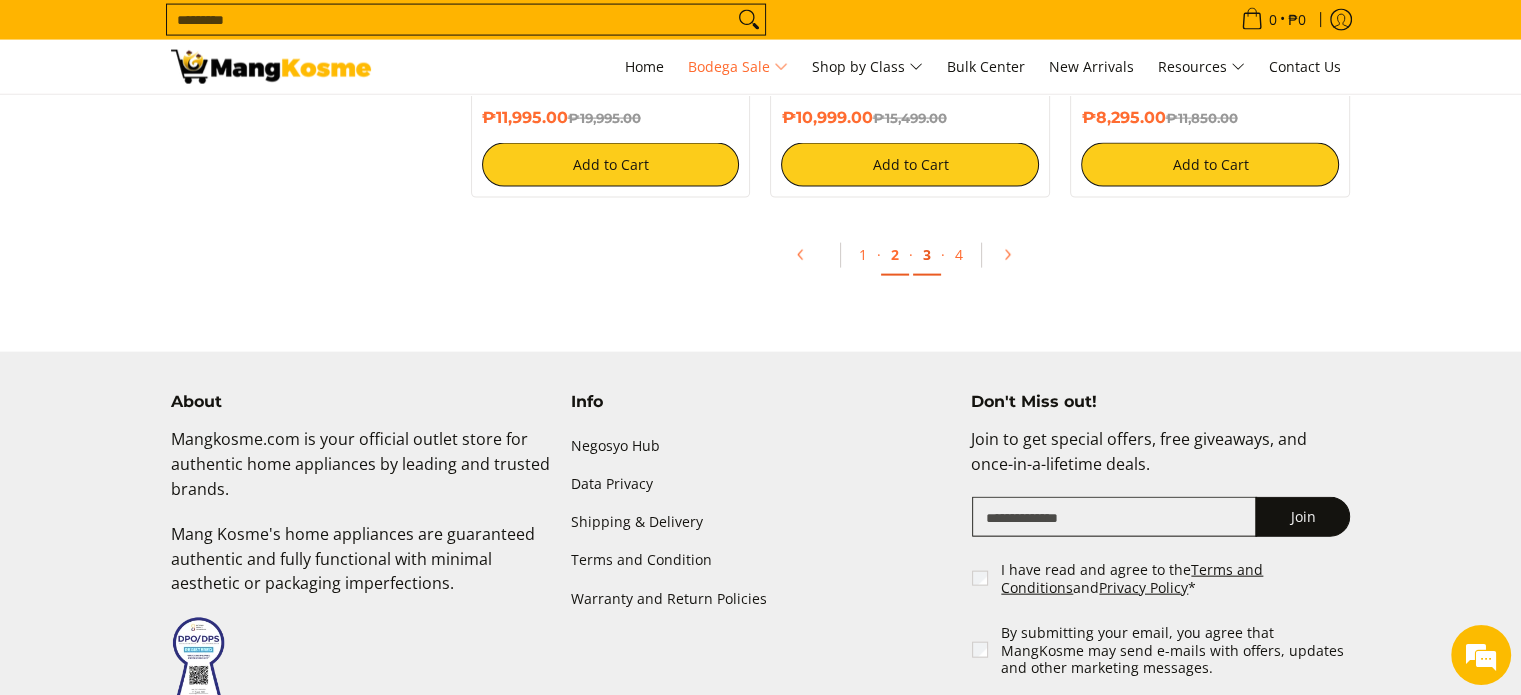 click on "3" at bounding box center [927, 255] 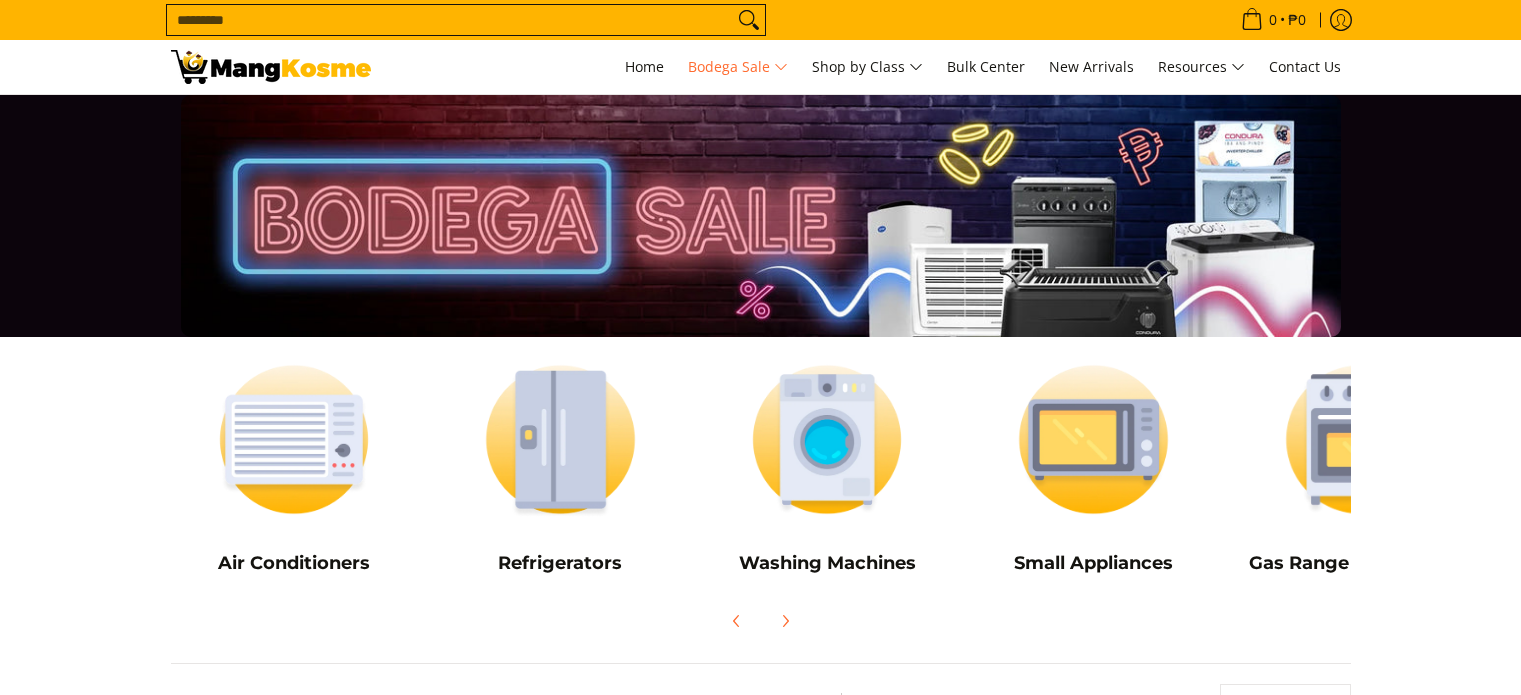 scroll, scrollTop: 0, scrollLeft: 0, axis: both 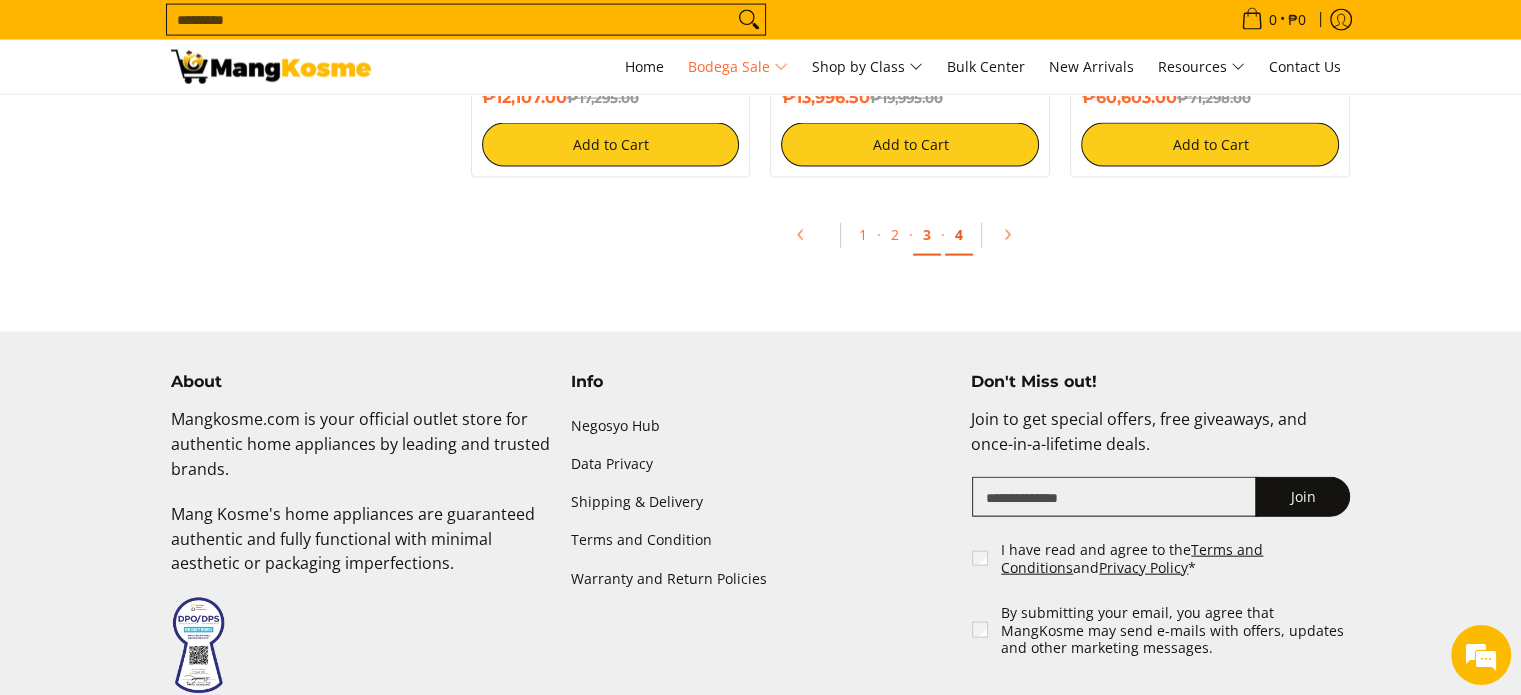 click on "4" at bounding box center (959, 235) 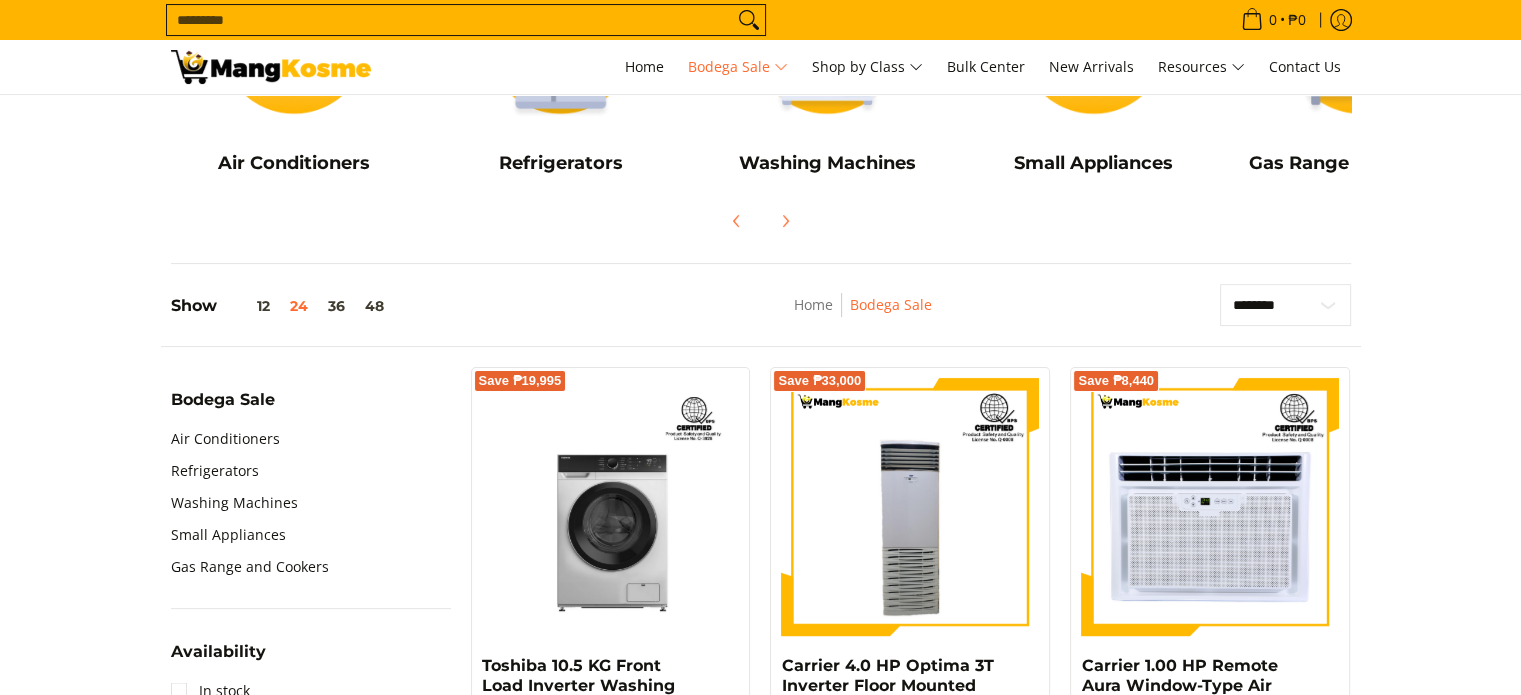 scroll, scrollTop: 400, scrollLeft: 0, axis: vertical 